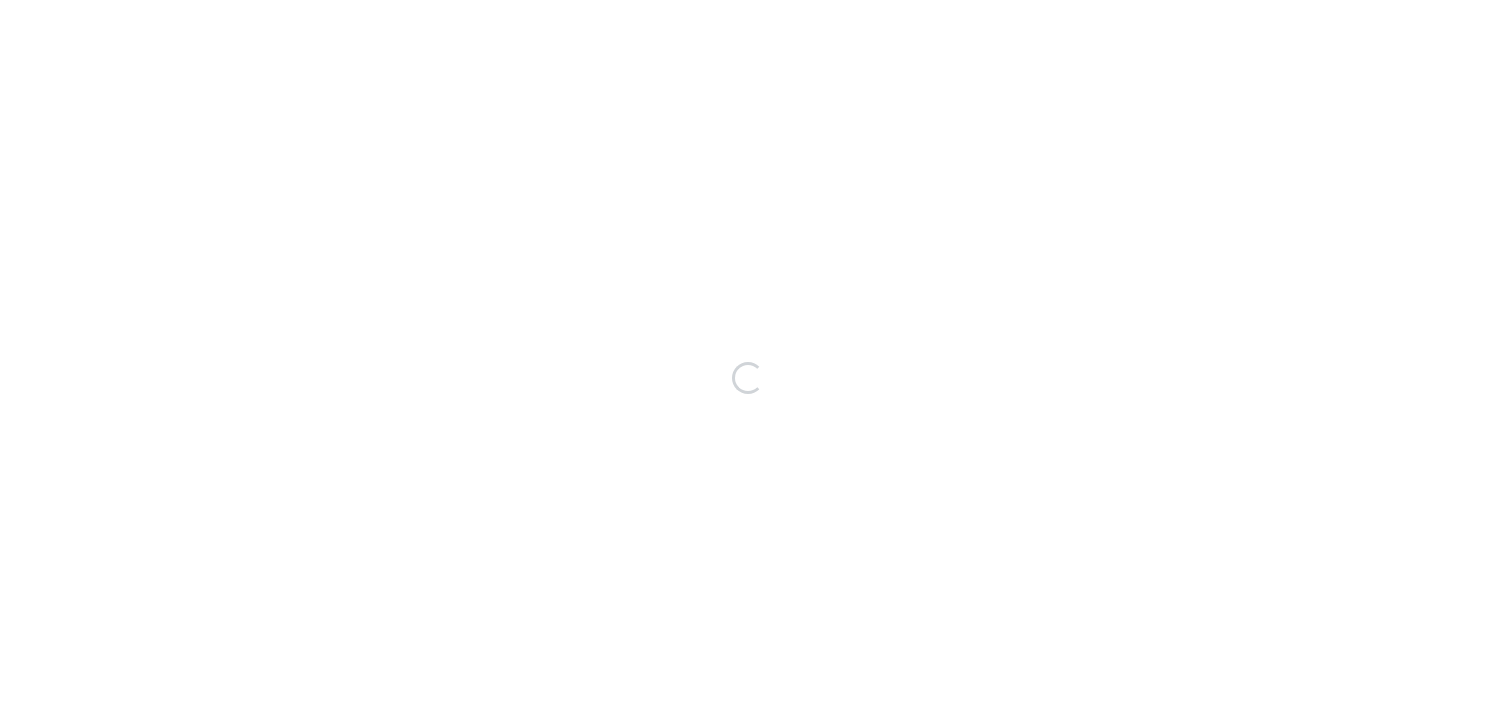 scroll, scrollTop: 0, scrollLeft: 0, axis: both 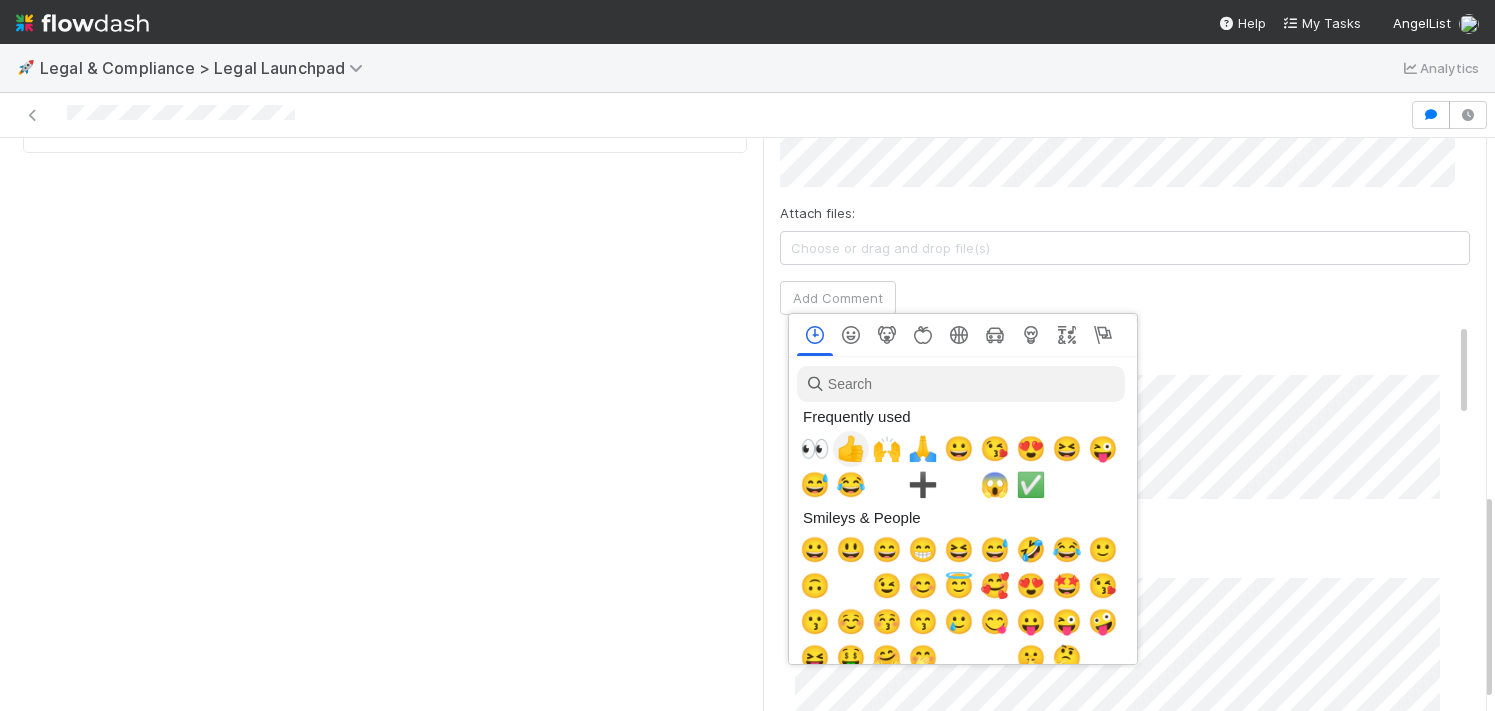 click on "👍" at bounding box center [851, 449] 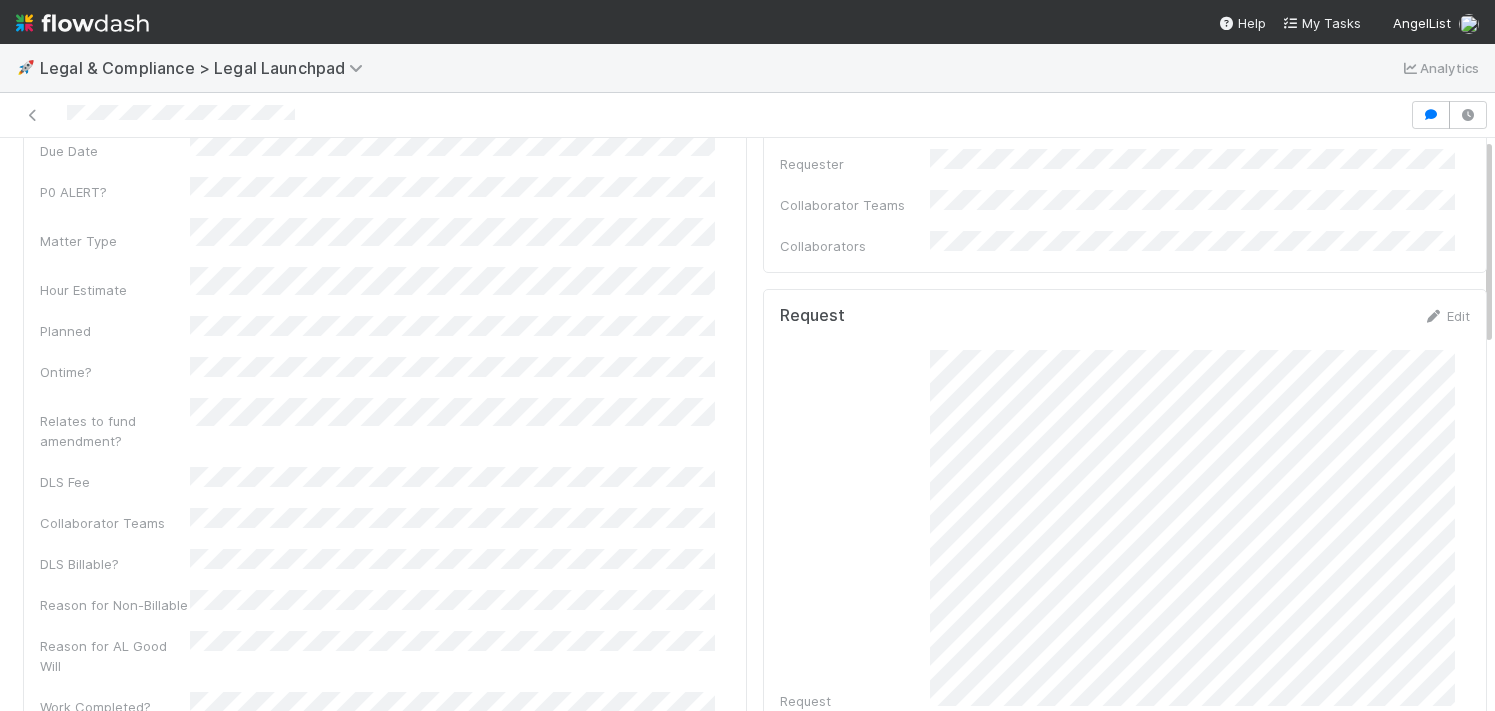 scroll, scrollTop: 0, scrollLeft: 0, axis: both 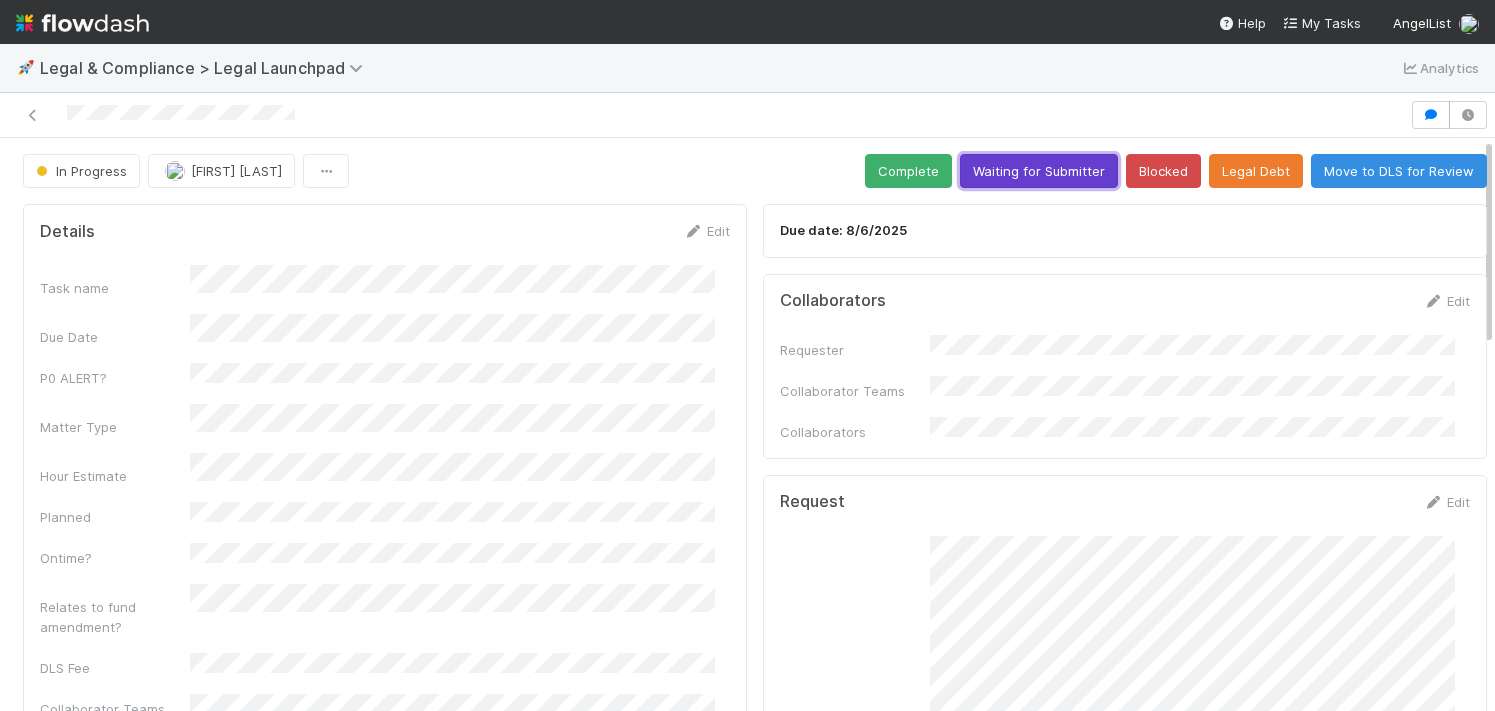 click on "Waiting for Submitter" at bounding box center [1039, 171] 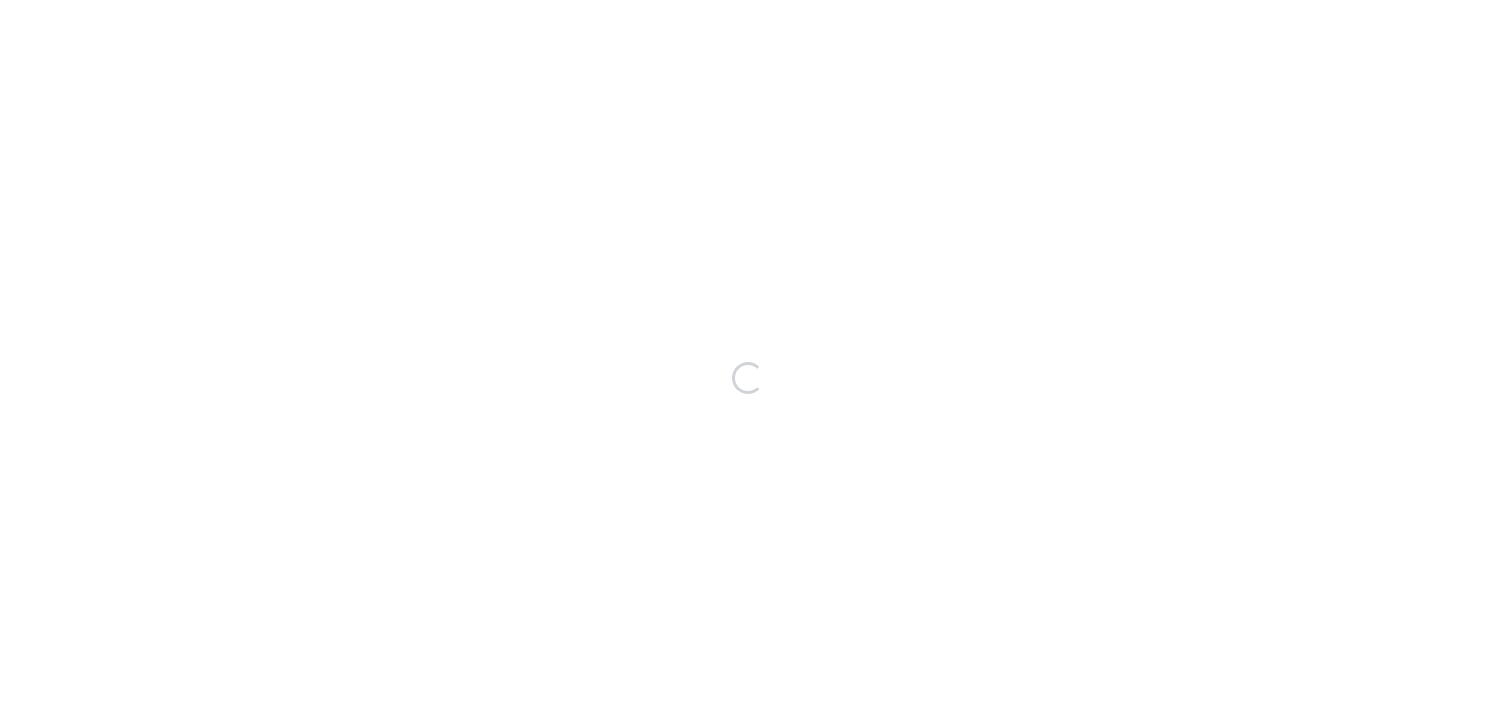 scroll, scrollTop: 0, scrollLeft: 0, axis: both 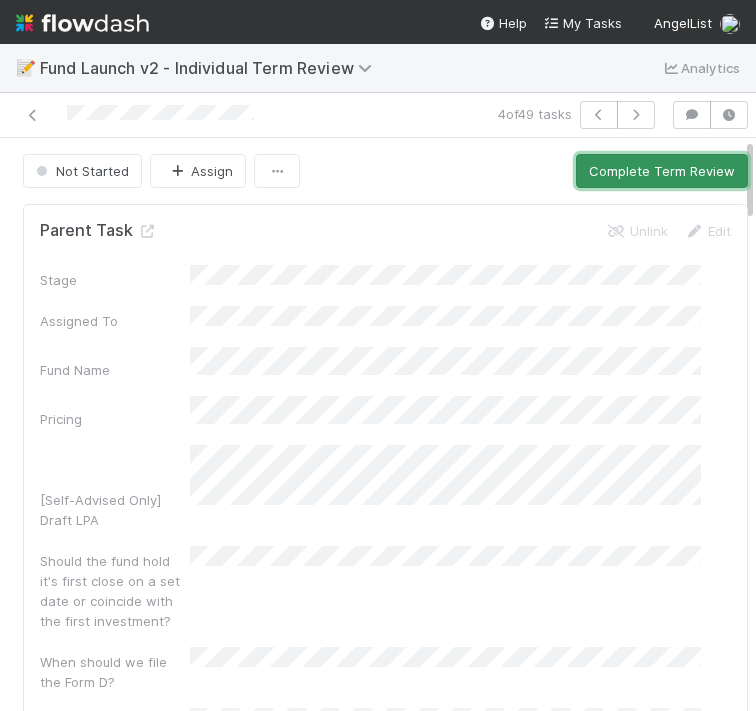 click on "Complete Term Review" at bounding box center (662, 171) 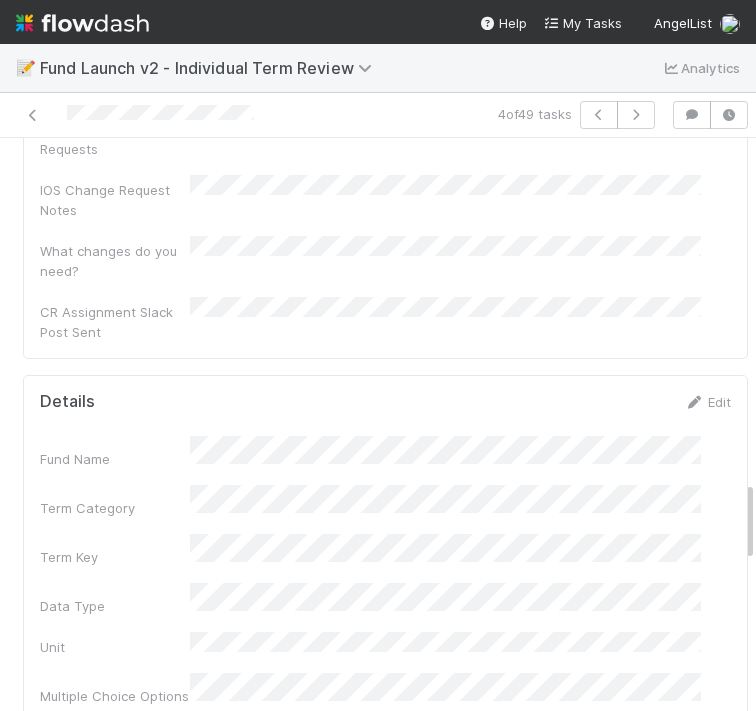 scroll, scrollTop: 2403, scrollLeft: 0, axis: vertical 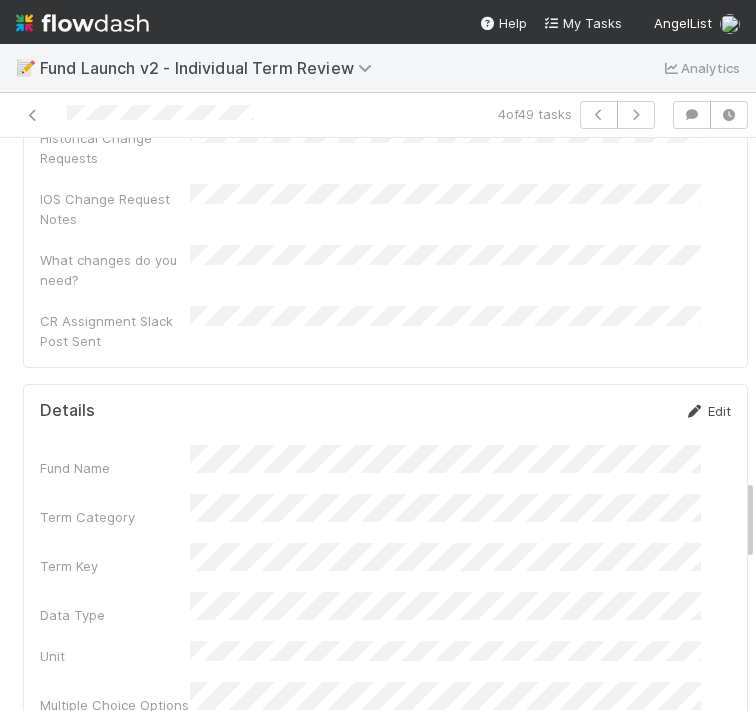 click on "Edit" at bounding box center [707, 411] 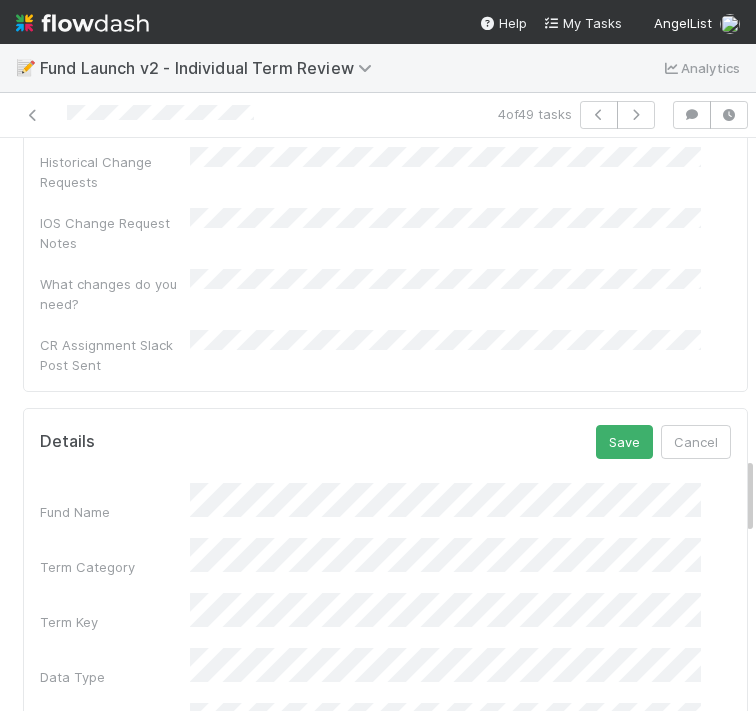 scroll, scrollTop: 2368, scrollLeft: 0, axis: vertical 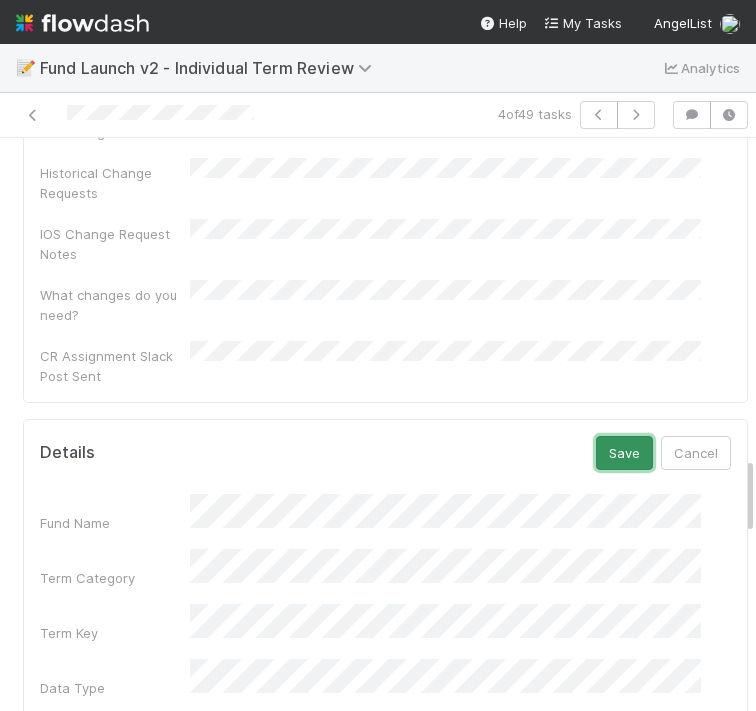 click on "Save" at bounding box center (624, 453) 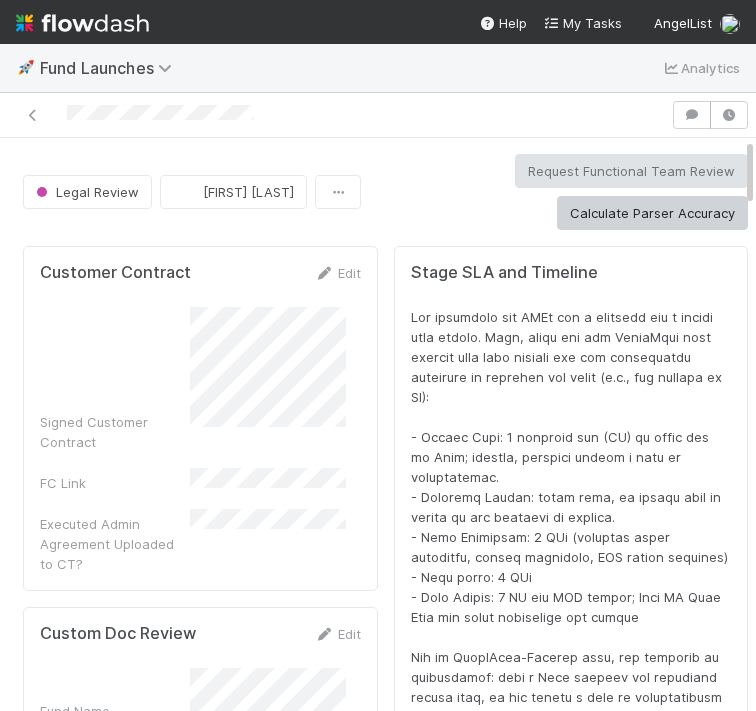 scroll, scrollTop: 16, scrollLeft: 16, axis: both 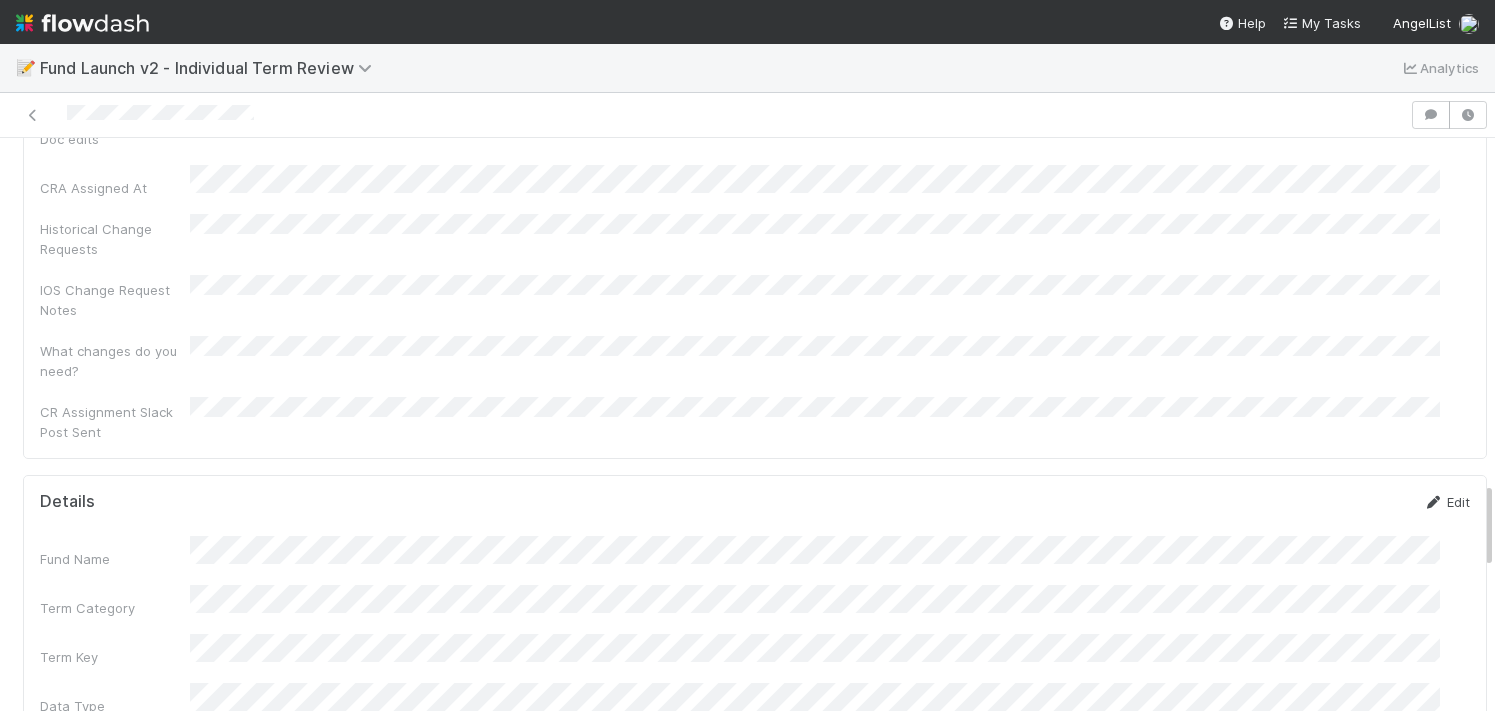 click on "Edit" at bounding box center [1446, 502] 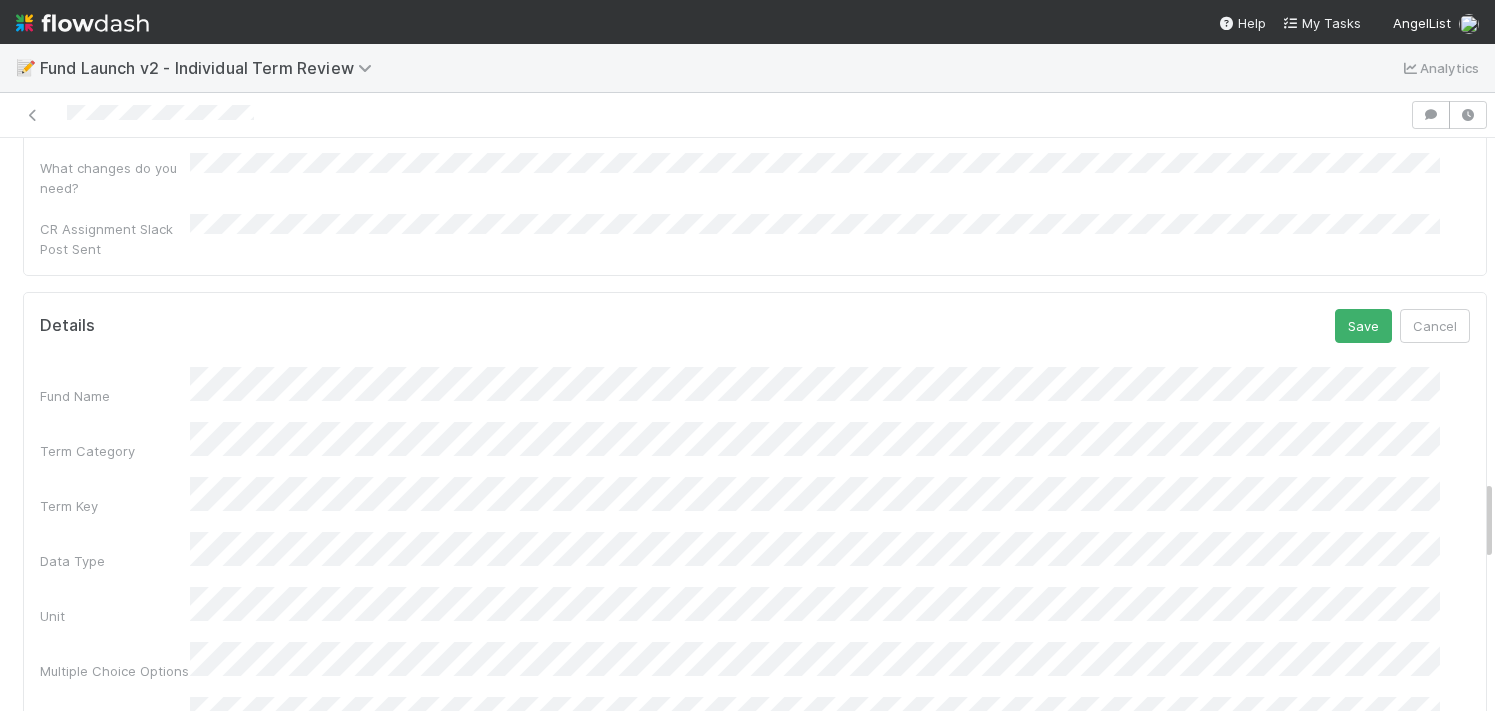 scroll, scrollTop: 2311, scrollLeft: 0, axis: vertical 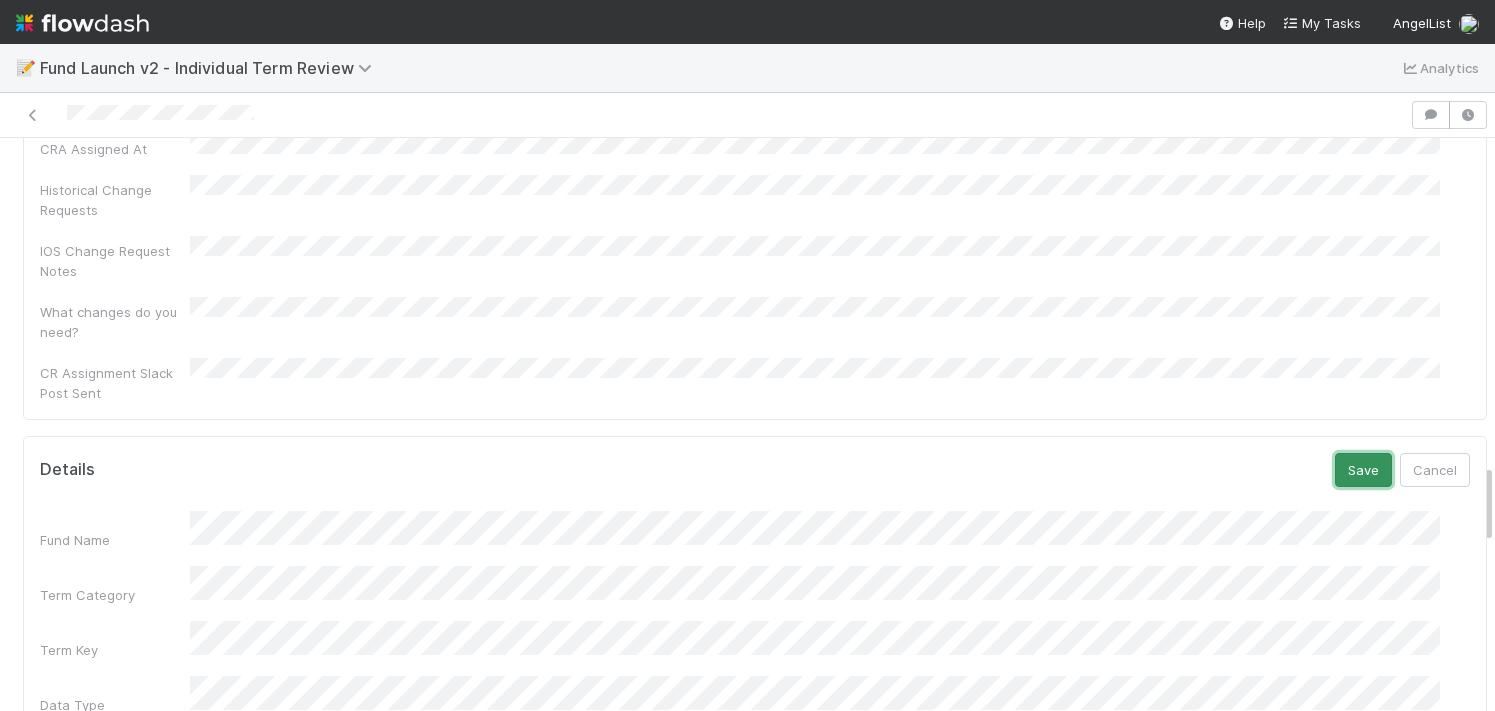 click on "Save" at bounding box center (1363, 470) 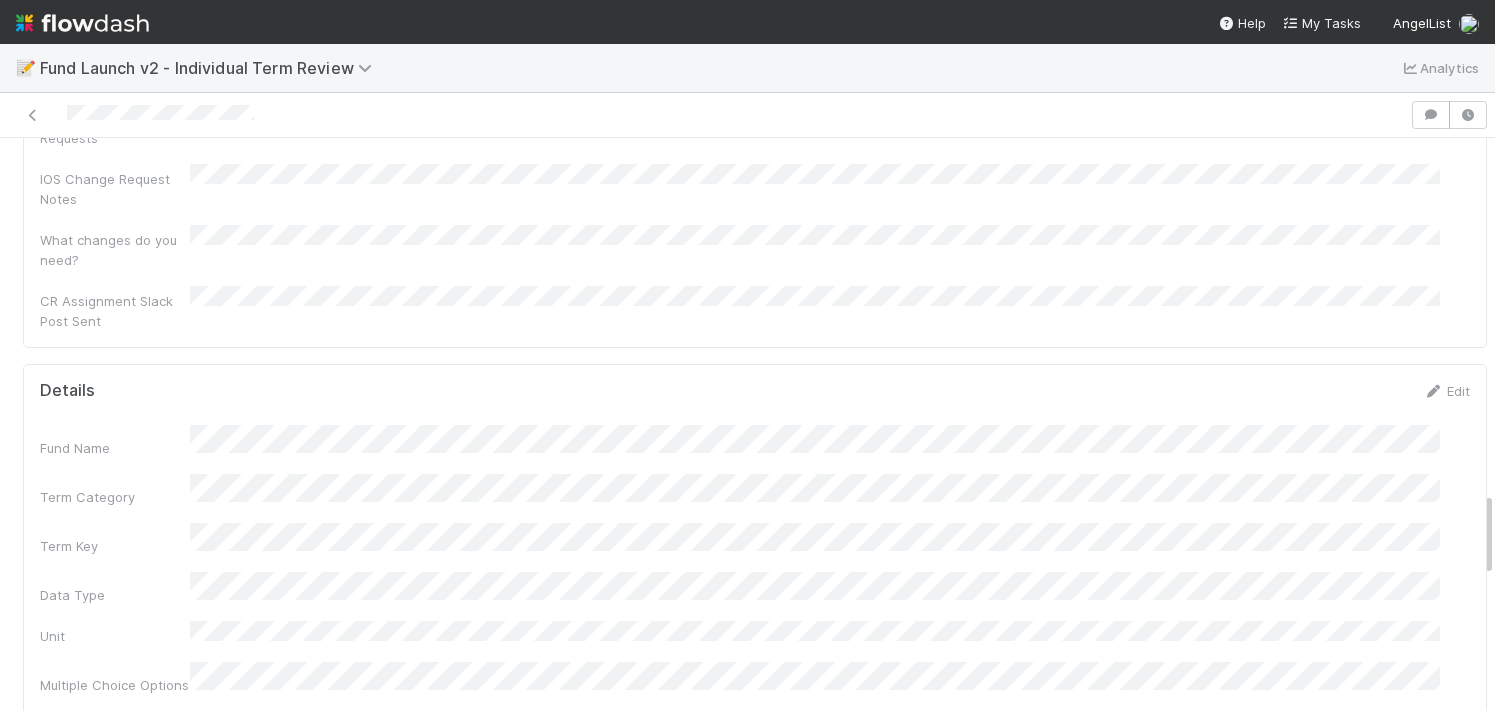 scroll, scrollTop: 2446, scrollLeft: 0, axis: vertical 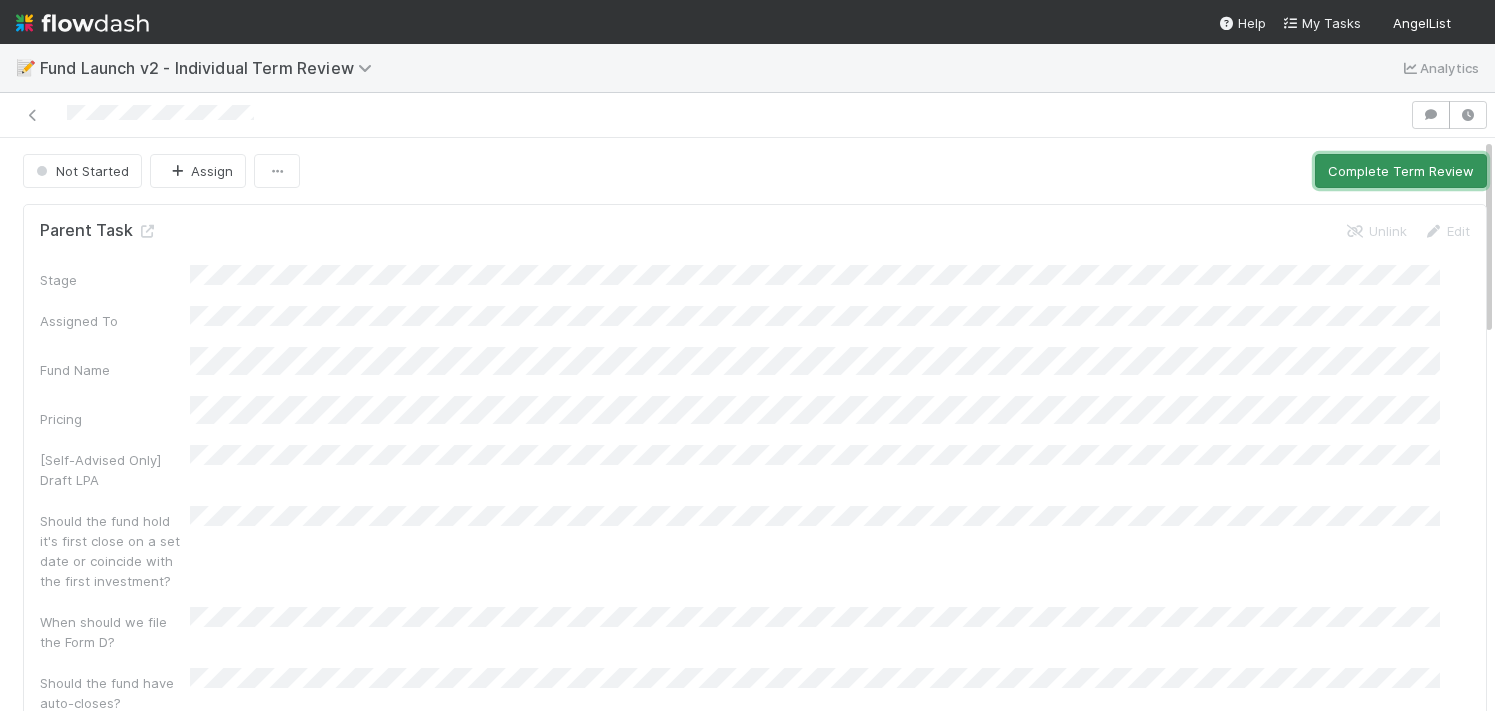 click on "Complete Term Review" at bounding box center [1401, 171] 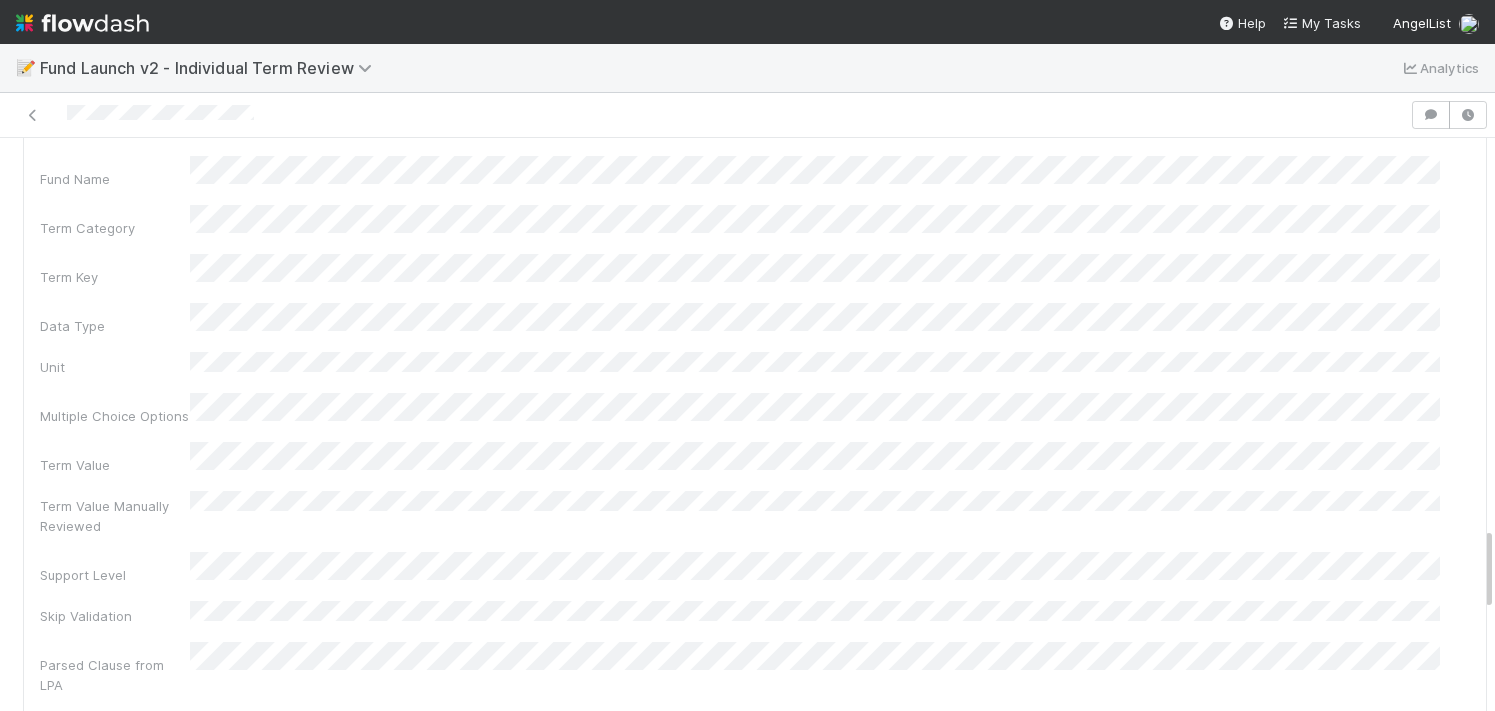 scroll, scrollTop: 2643, scrollLeft: 0, axis: vertical 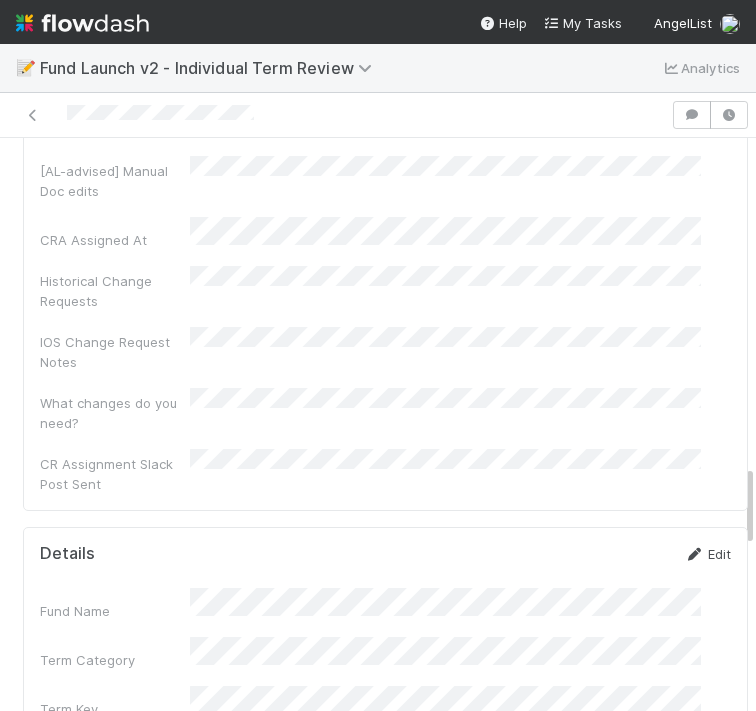click on "Edit" at bounding box center (707, 554) 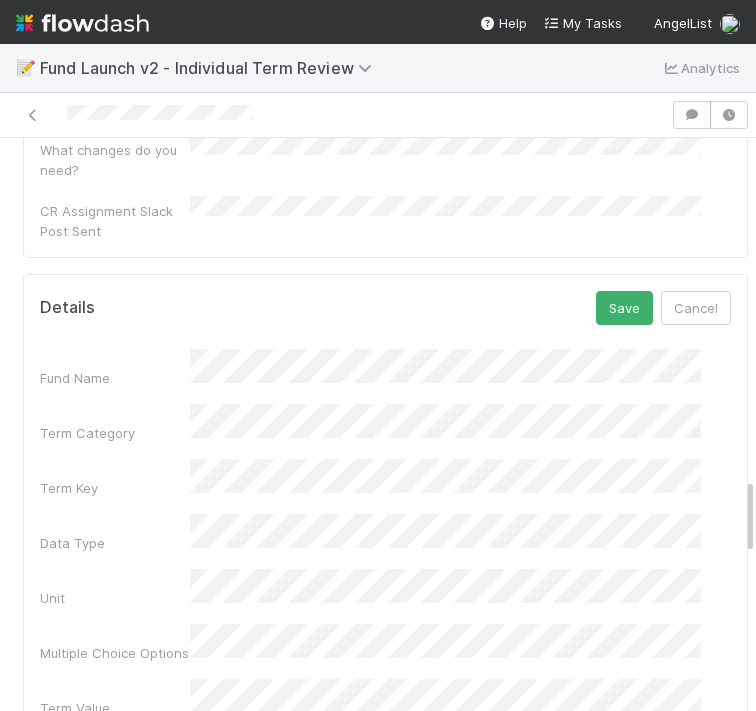 scroll, scrollTop: 2534, scrollLeft: 0, axis: vertical 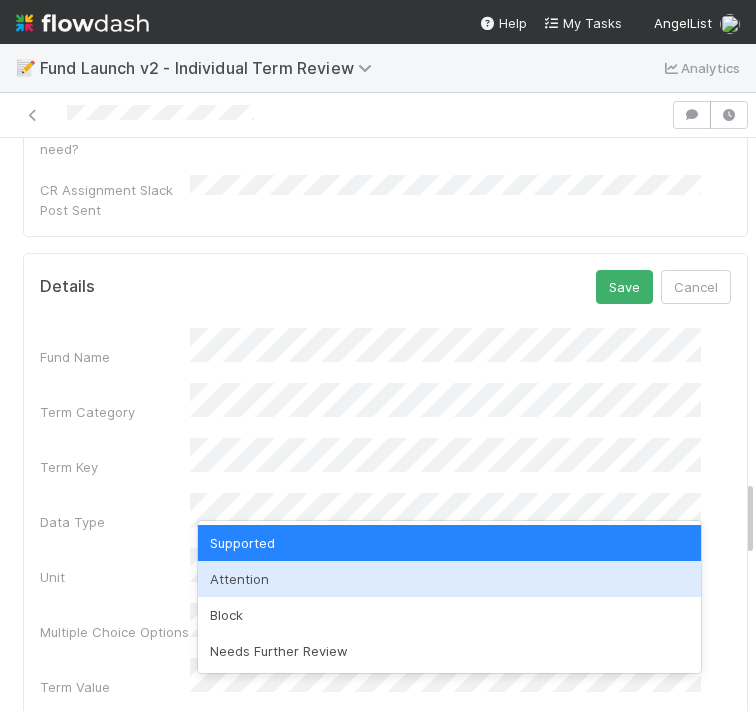 click on "Attention" at bounding box center [449, 579] 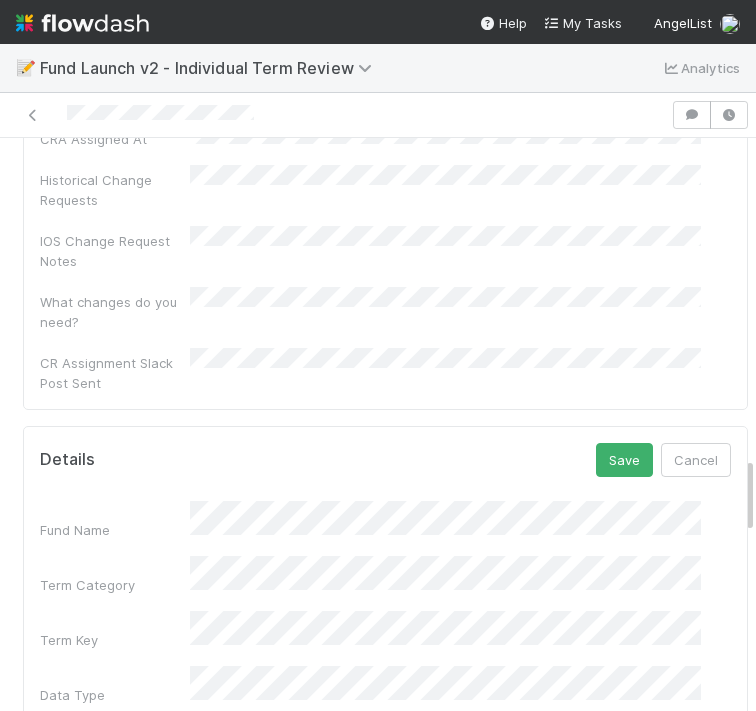 scroll, scrollTop: 2344, scrollLeft: 0, axis: vertical 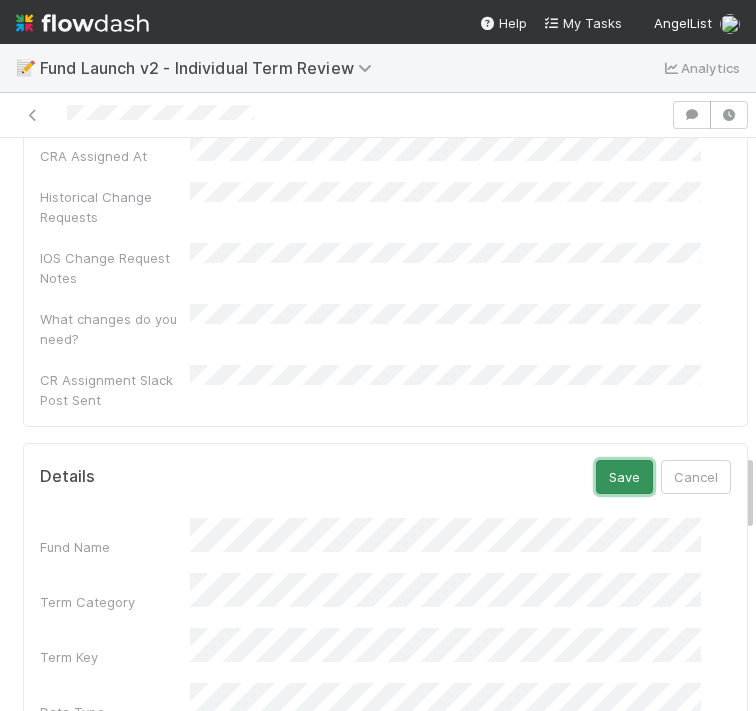 click on "Save" at bounding box center (624, 477) 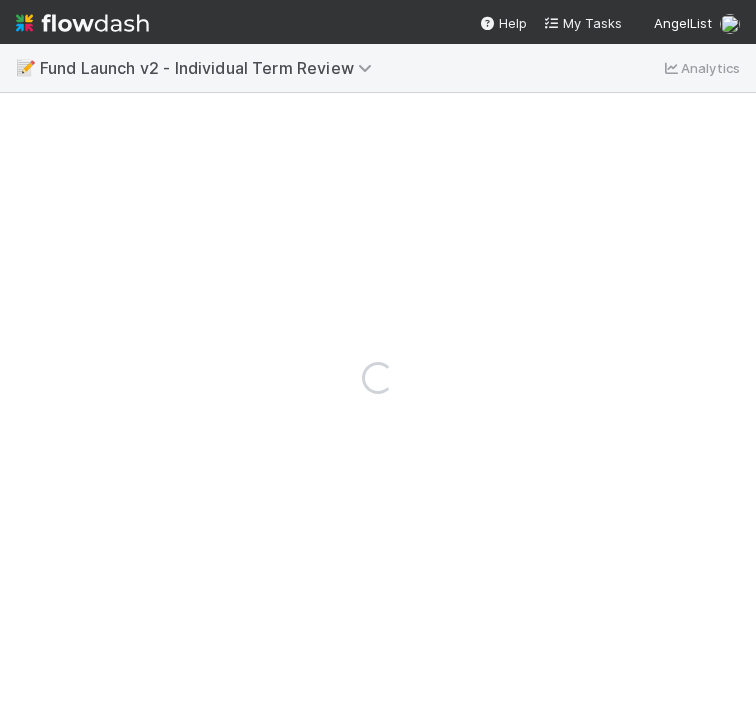 scroll, scrollTop: 0, scrollLeft: 0, axis: both 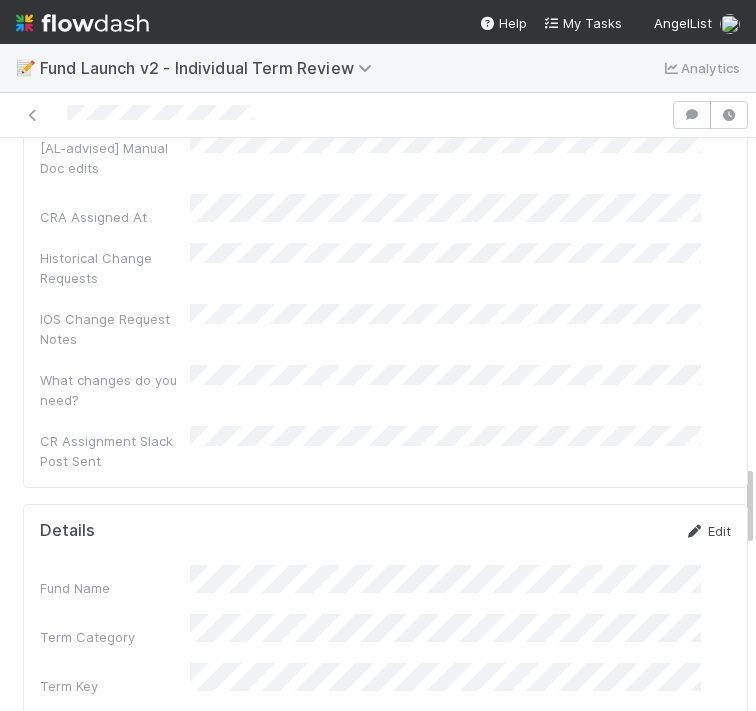 click on "Edit" at bounding box center [707, 531] 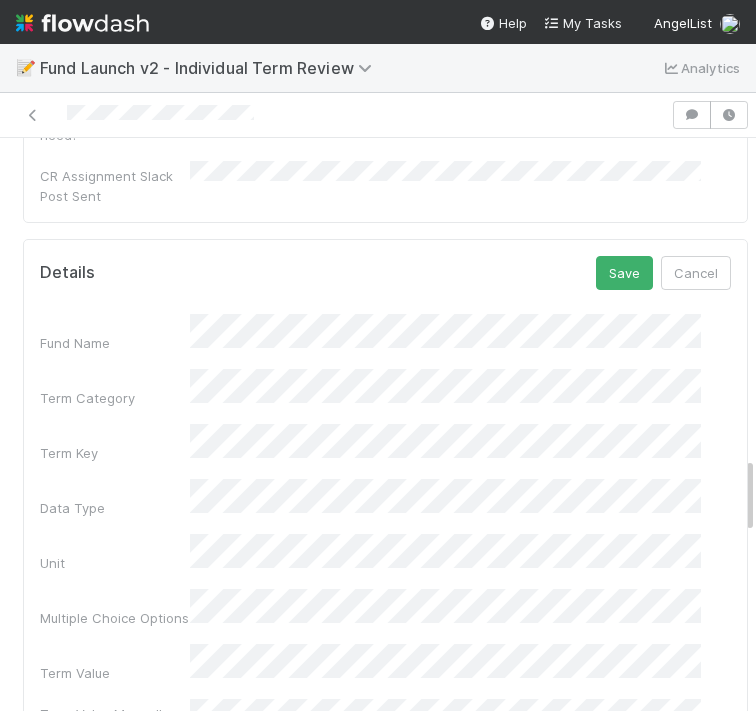 scroll, scrollTop: 2629, scrollLeft: 0, axis: vertical 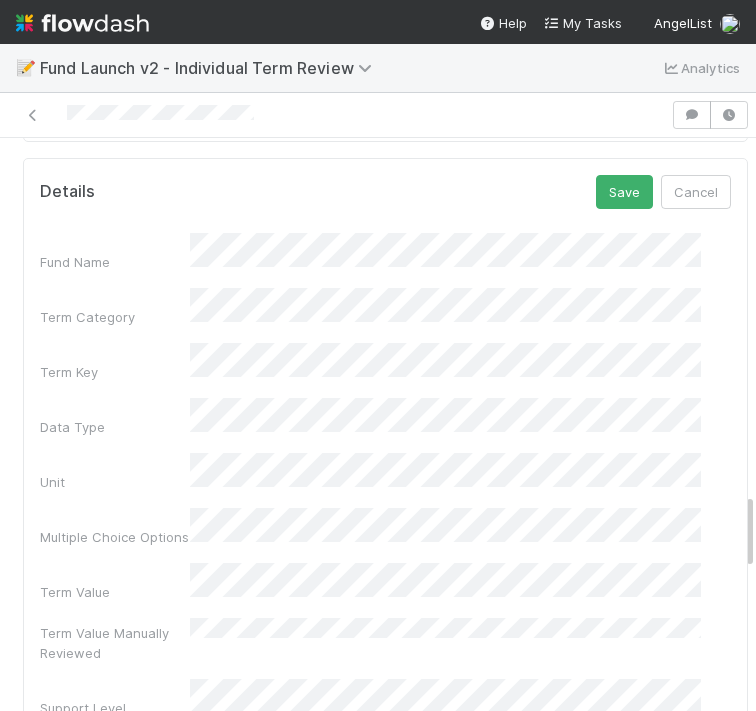 click on "Fund Name  Term Category  Term Key  Data Type  Unit  Multiple Choice Options  Term Value  Term Value Manually Reviewed  Support Level  Skip Validation  Parsed Clause from LPA  Ops Review  Product Review  Tax Review  Finance Review  Legal Team Notes  Functional Teams  GP Notes  Term Display Value  ID  Display Order  Created On Updated On" at bounding box center (385, 898) 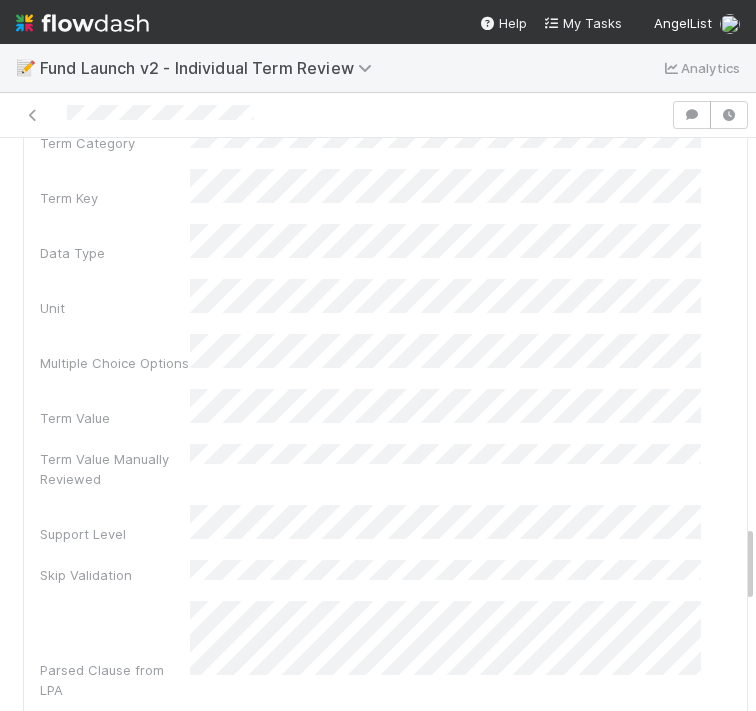 scroll, scrollTop: 2380, scrollLeft: 0, axis: vertical 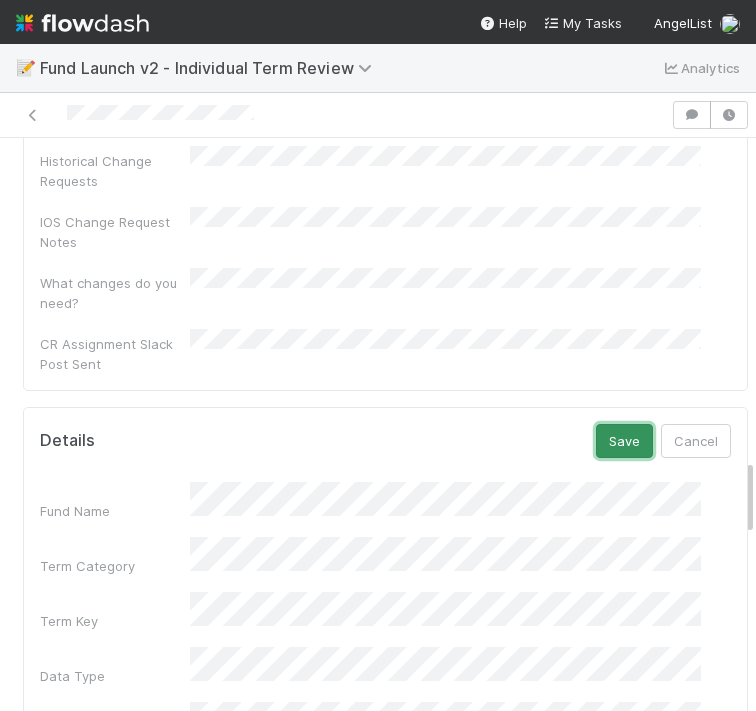 click on "Save" at bounding box center [624, 441] 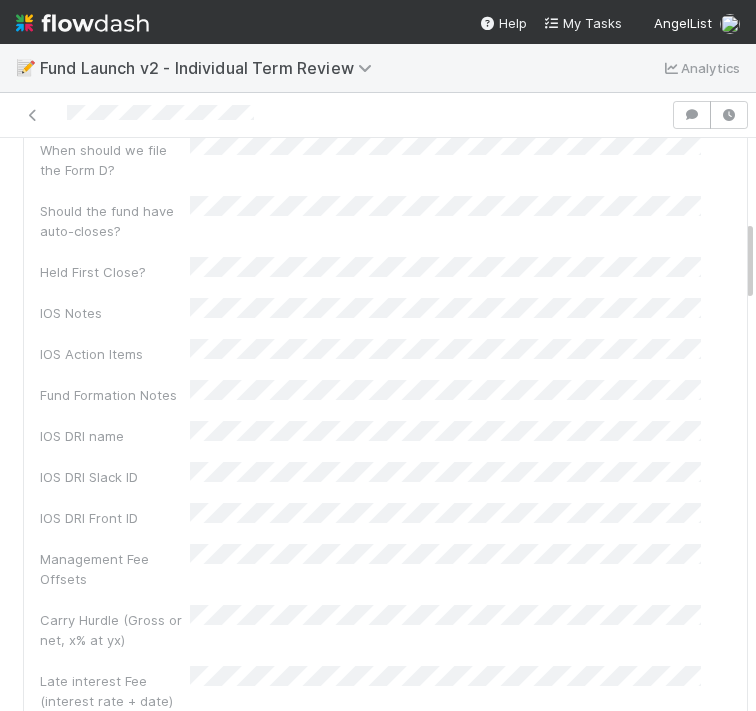 scroll, scrollTop: 0, scrollLeft: 0, axis: both 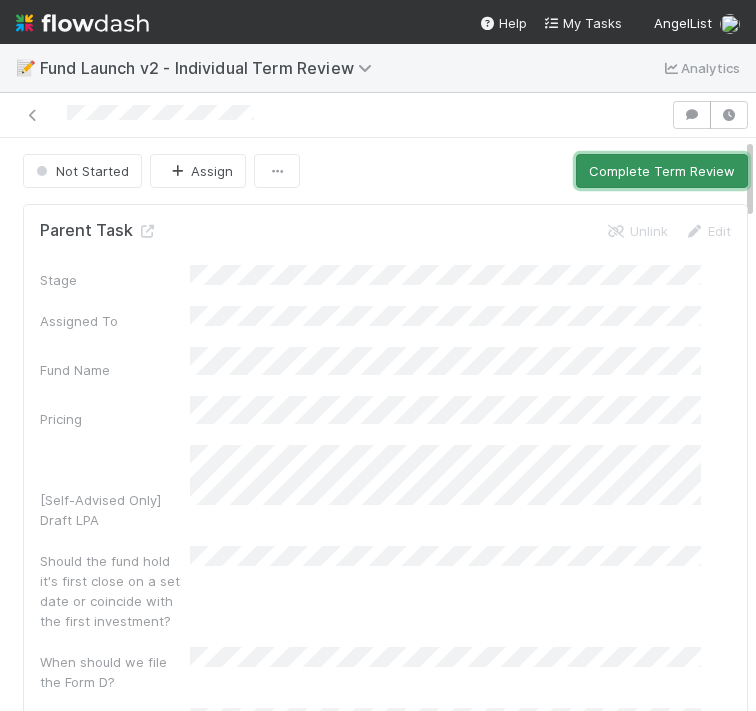 click on "Complete Term Review" at bounding box center [662, 171] 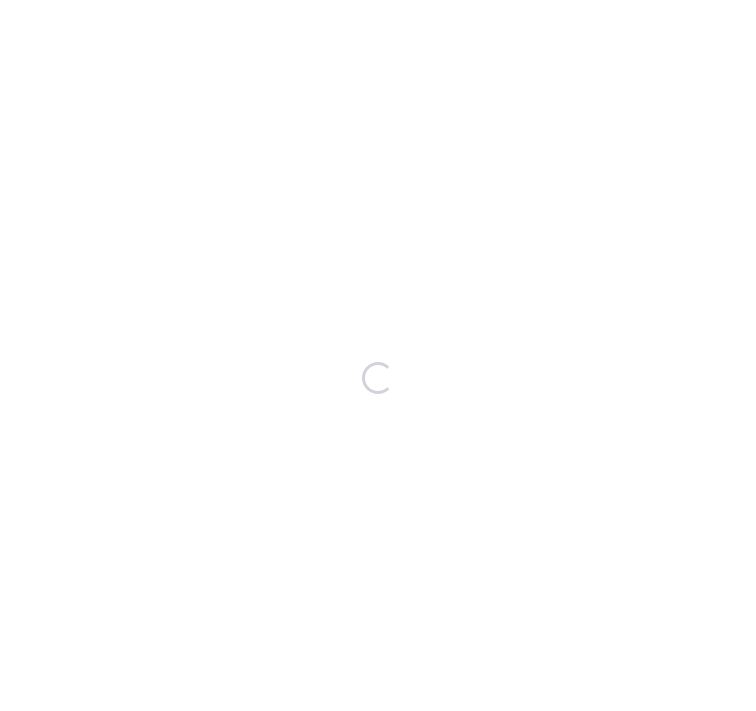 scroll, scrollTop: 0, scrollLeft: 0, axis: both 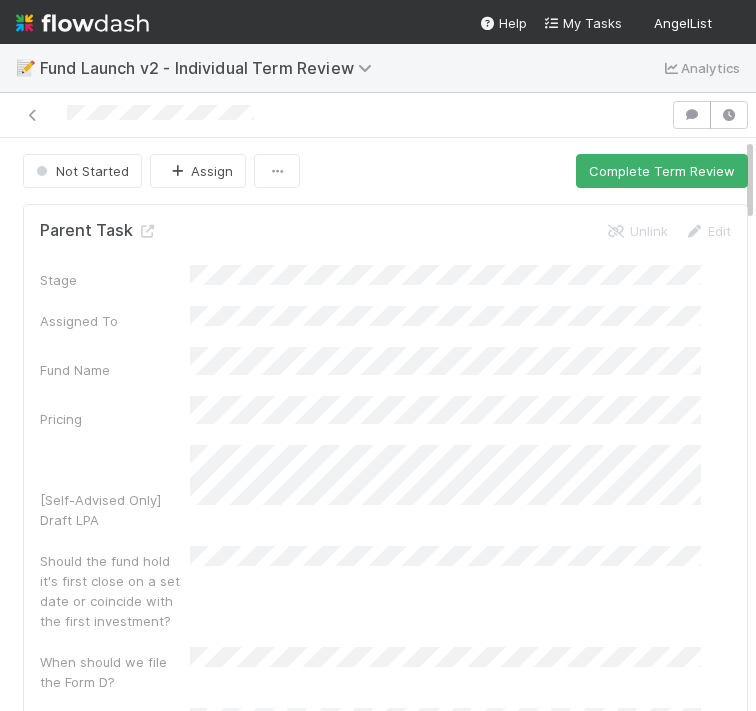 click on "Not Started Assign Complete Term Review Parent Task   Unlink Edit Stage Assigned To Fund Name  Pricing  [Self-Advised Only] Draft LPA  Should the fund hold it's first close on a set date or coincide with the first investment?   When should we file the Form D?   Should the fund have auto-closes?   Held First Close?   IOS Notes  IOS Action Items  Fund Formation Notes  IOS DRI name  IOS DRI Slack ID  IOS DRI Front ID  Management Fee Offsets   Carry Hurdle (Gross or net, x% at yx)  Late interest Fee (interest rate + date)   Audit   Balance Sheet Date of First Required Audit  Investment Period Extension (in months)  Consent Threshold  Things that must be tracked manually  Other Custom Terms  Reporting Method of Distribution  Send recurring reports to GP for review prior to distribution  Fee Waiver Mechanism   Financial Statement Frequency    Financial Statements  Financial Statement Timeline   LPR Comments on Closing Flow  LPR Review of Closing Flow?   MP Comptroller ID  IOS Due Date   Date moved to Fund setup" at bounding box center [385, 2288] 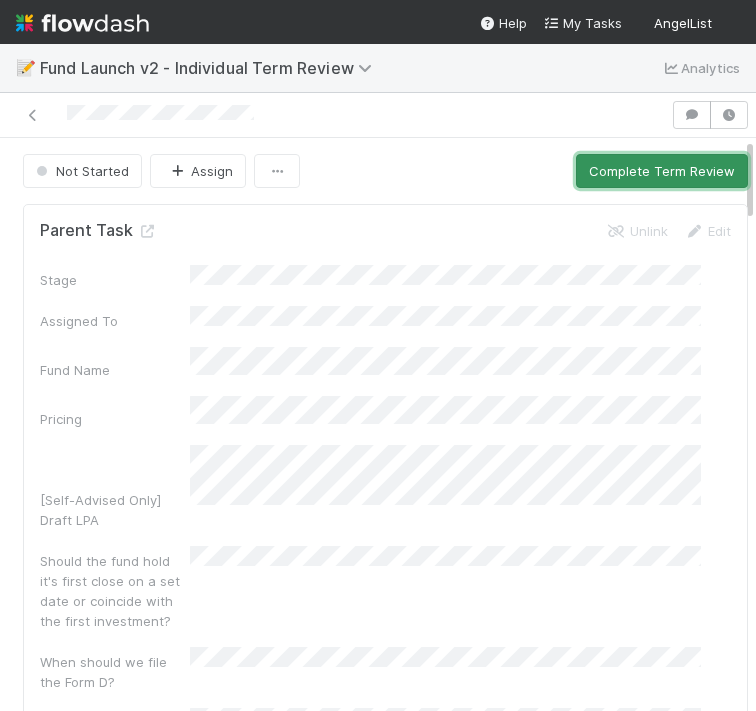 click on "Complete Term Review" at bounding box center [662, 171] 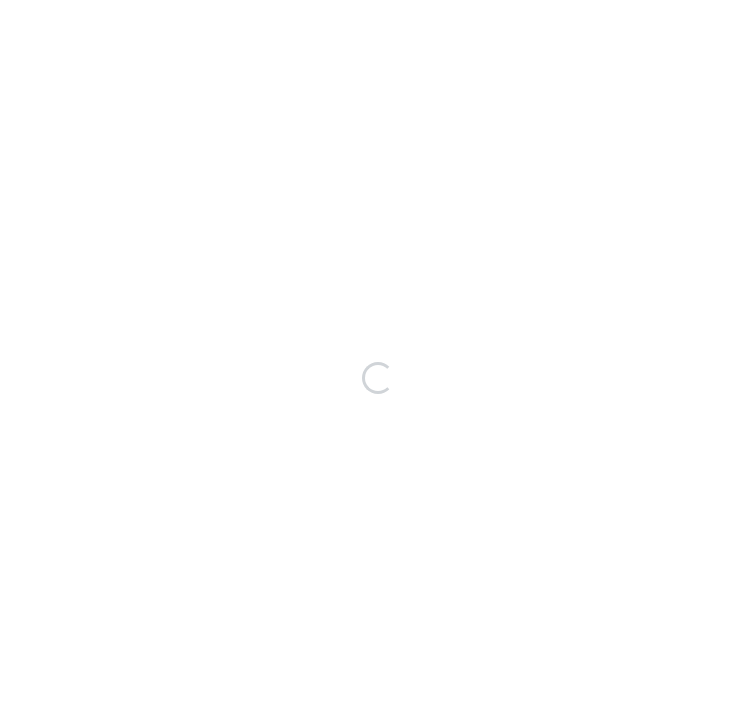 scroll, scrollTop: 0, scrollLeft: 0, axis: both 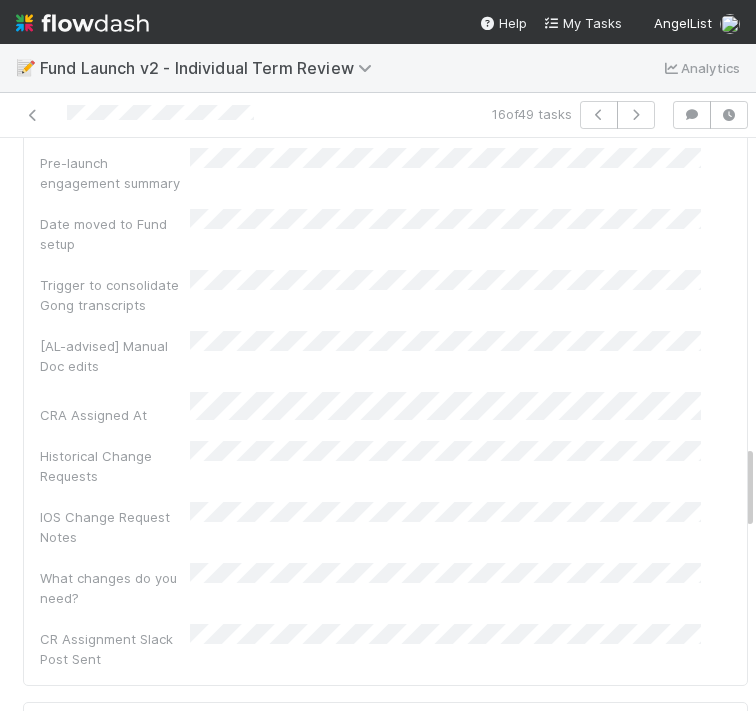 click on "Edit" at bounding box center (707, 729) 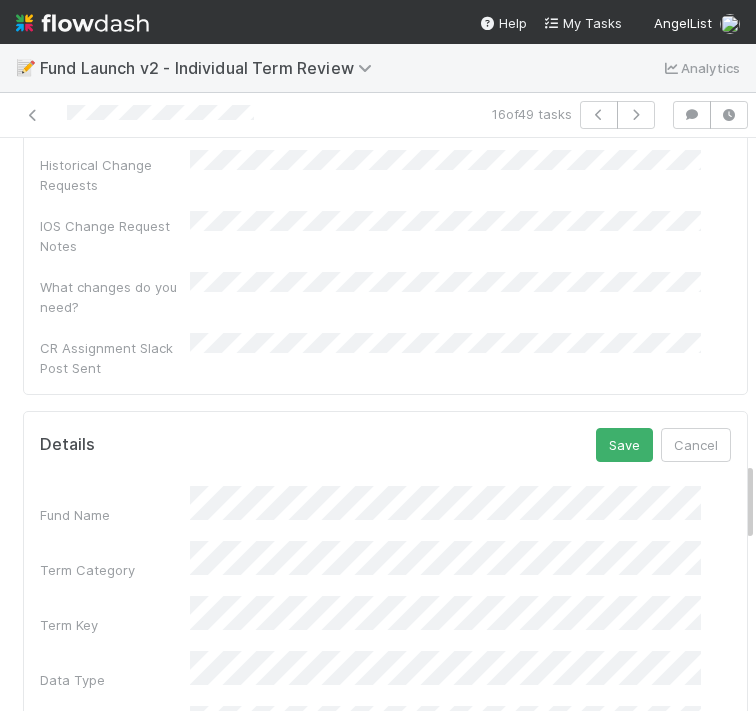 scroll, scrollTop: 2337, scrollLeft: 0, axis: vertical 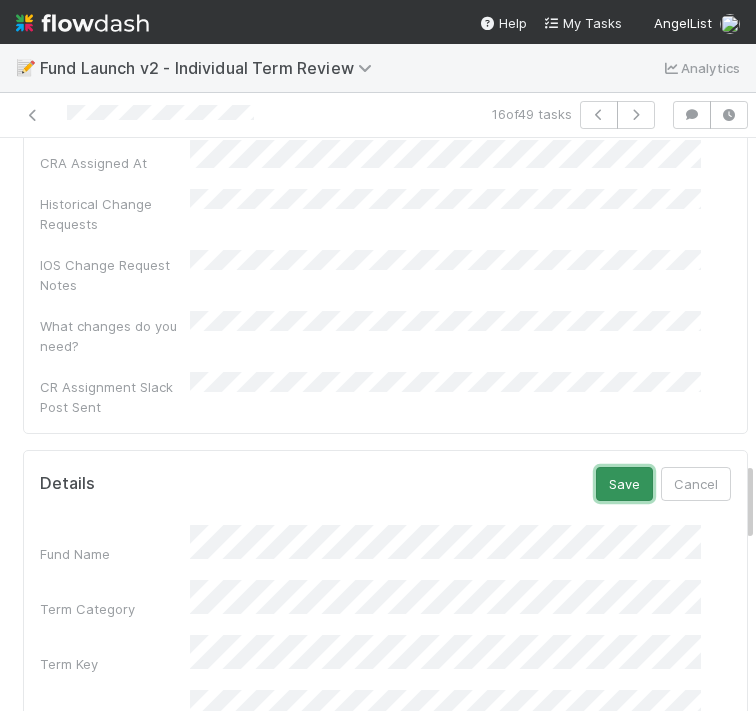click on "Save" at bounding box center (624, 484) 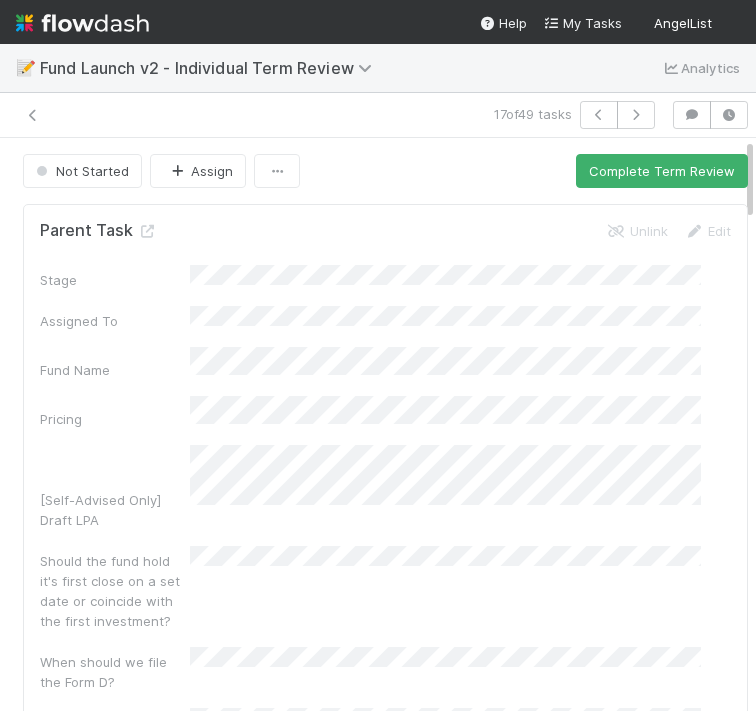 scroll, scrollTop: 0, scrollLeft: 0, axis: both 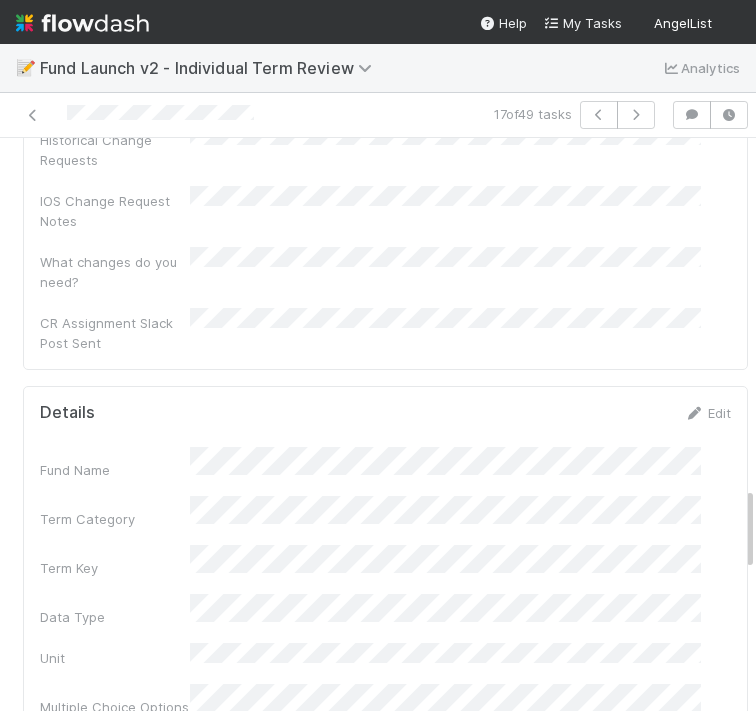 click on "Details Edit" at bounding box center [385, 413] 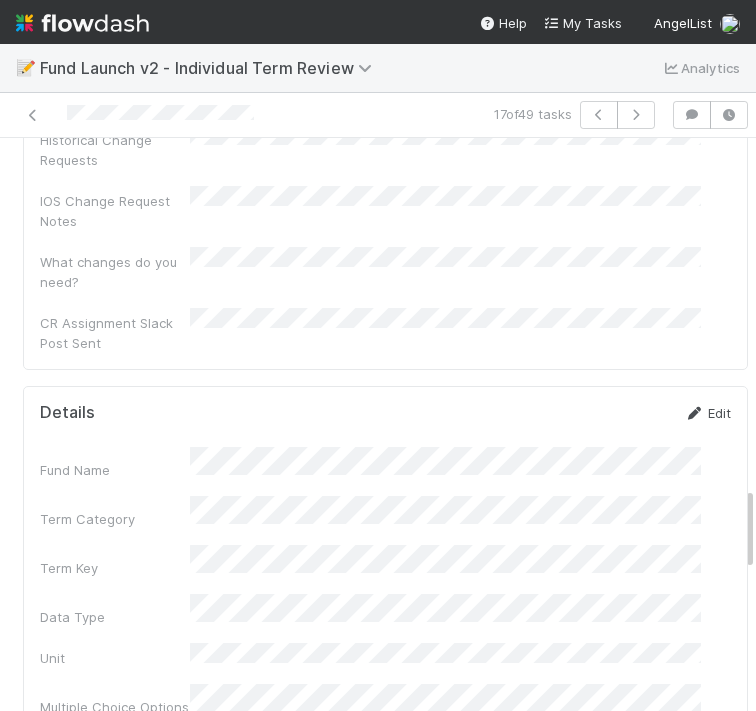 click on "Edit" at bounding box center [707, 413] 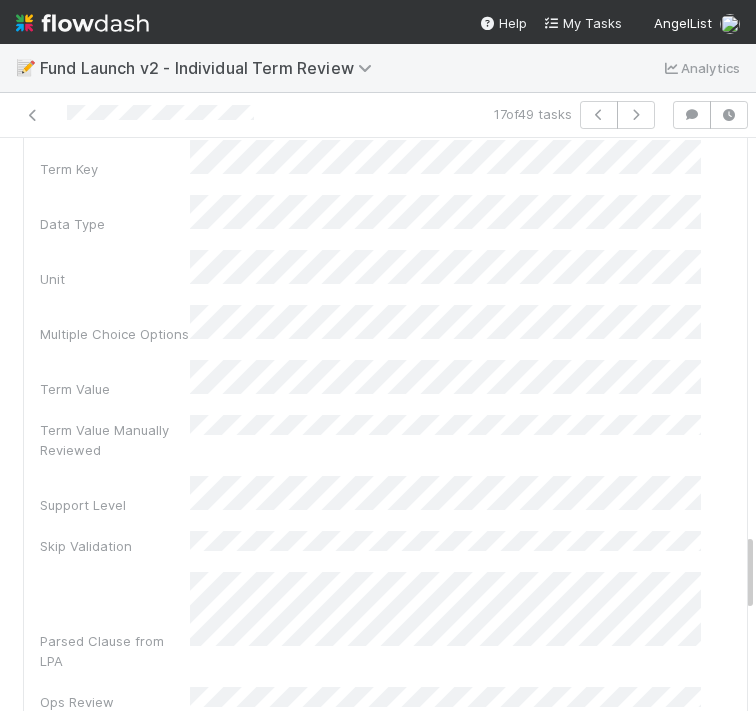 scroll, scrollTop: 2863, scrollLeft: 0, axis: vertical 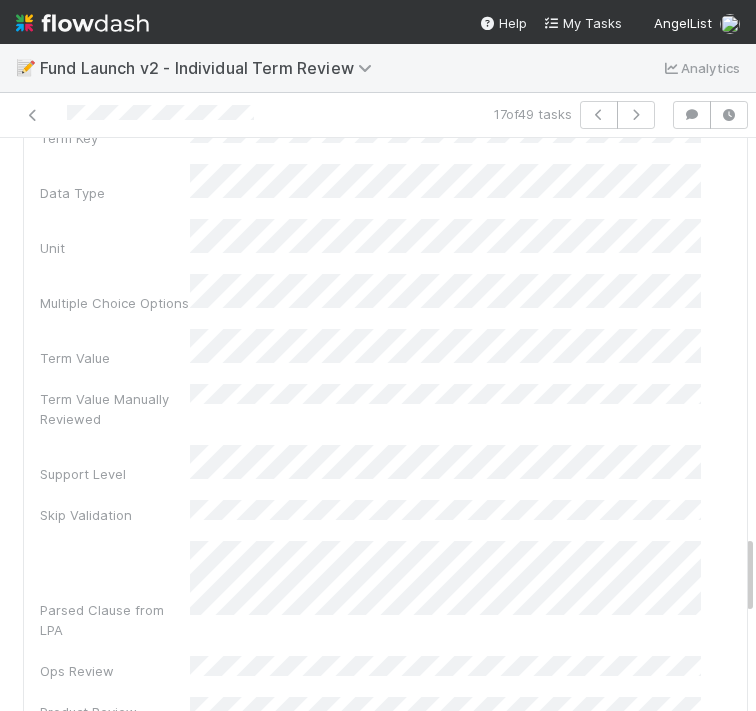 click on "Fund Name  Term Category  Term Key  Data Type  Unit  Multiple Choice Options  Term Value  Term Value Manually Reviewed  Support Level  Skip Validation  Parsed Clause from LPA  Ops Review  Product Review  Tax Review  Finance Review  Legal Team Notes  Functional Teams  GP Notes  Term Display Value  ID  Display Order  Created On Updated On" at bounding box center [385, 664] 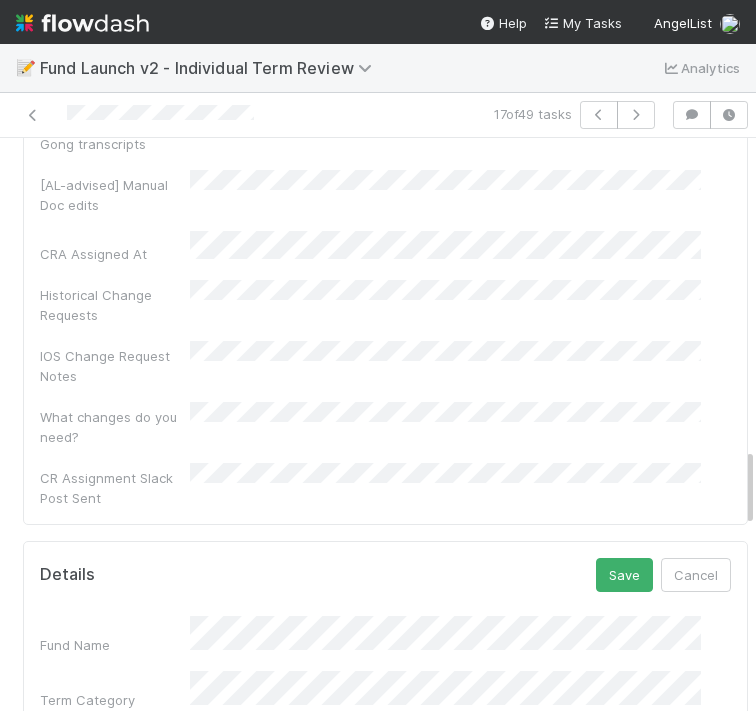 scroll, scrollTop: 2233, scrollLeft: 0, axis: vertical 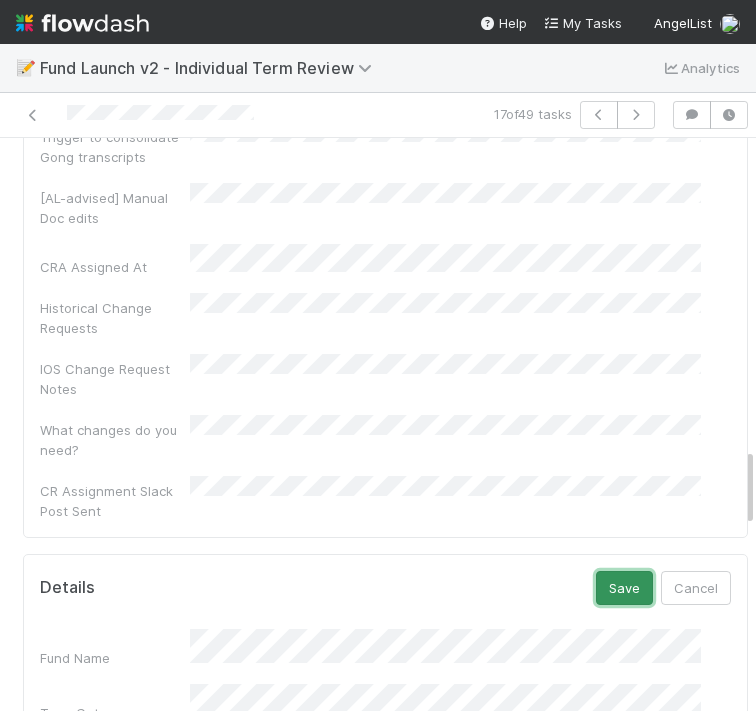 click on "Save" at bounding box center [624, 588] 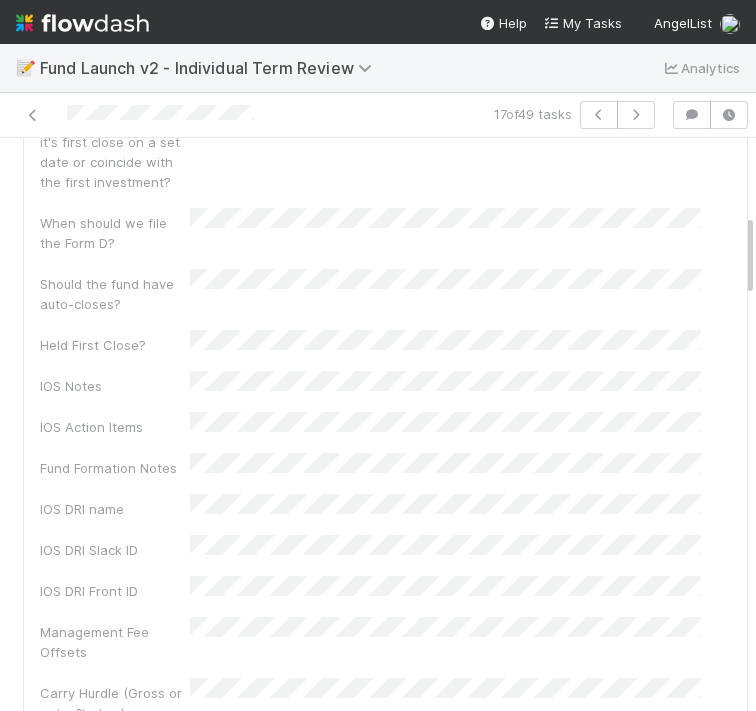 scroll, scrollTop: 0, scrollLeft: 0, axis: both 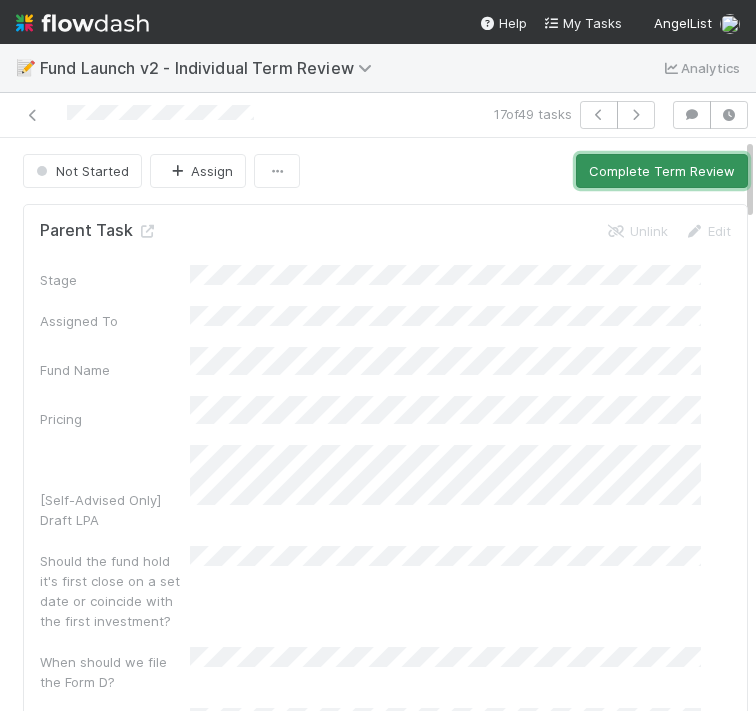 click on "Complete Term Review" at bounding box center [662, 171] 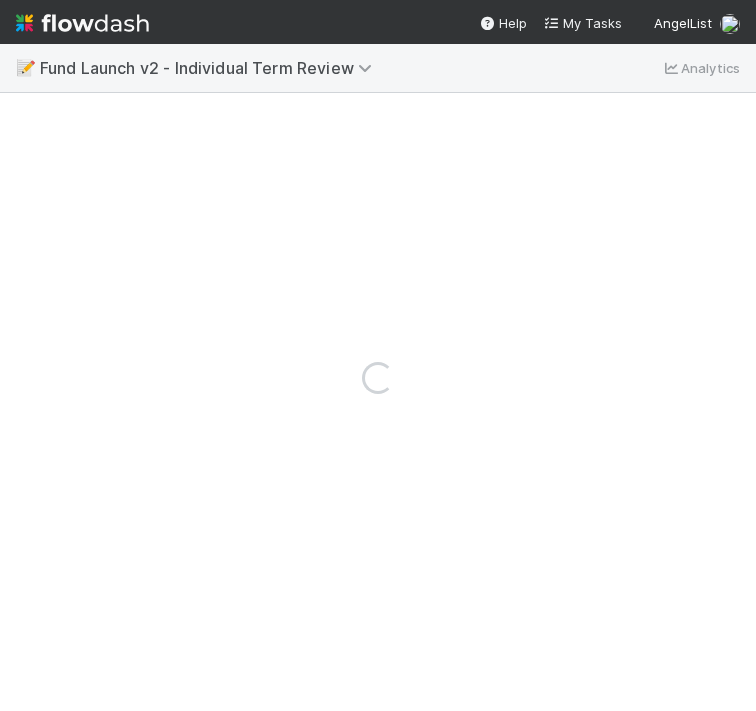 scroll, scrollTop: 0, scrollLeft: 0, axis: both 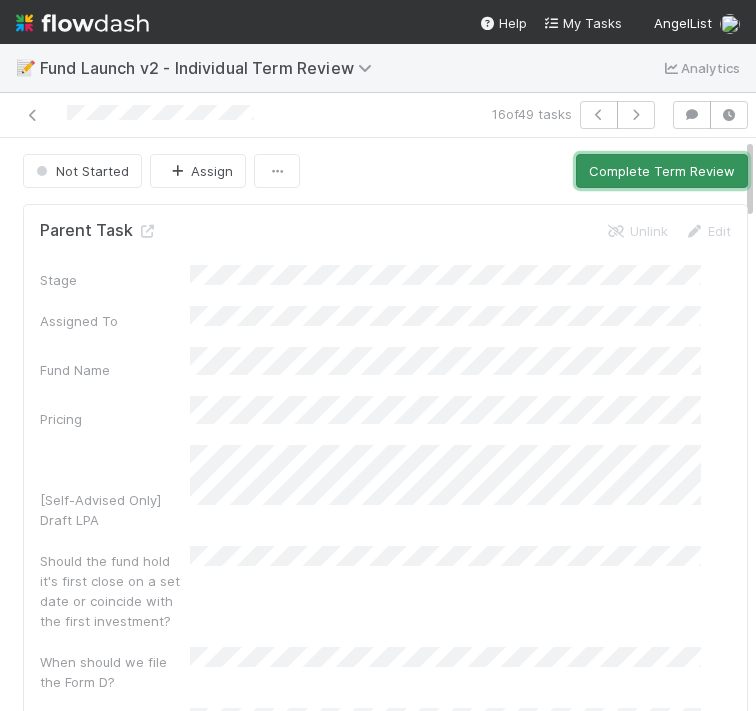click on "Complete Term Review" at bounding box center [662, 171] 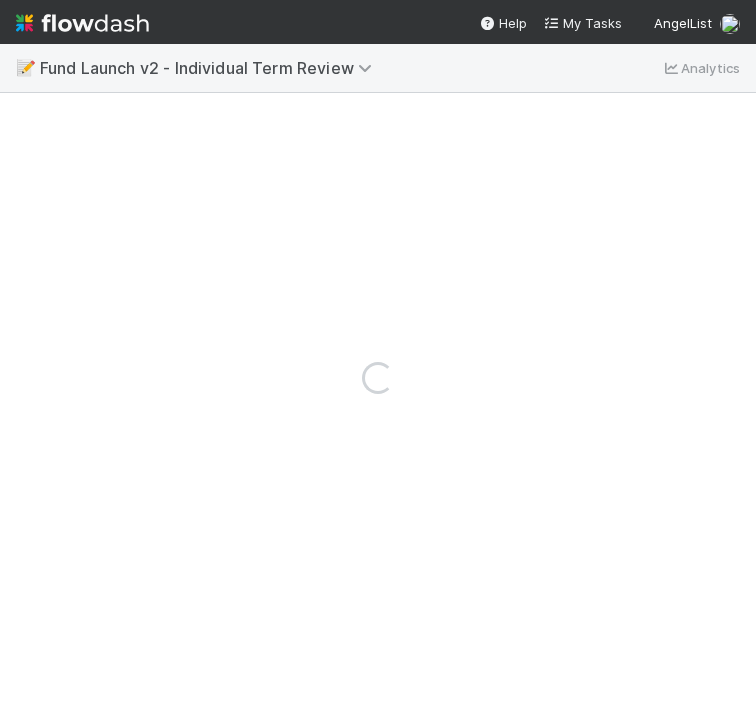 scroll, scrollTop: 0, scrollLeft: 0, axis: both 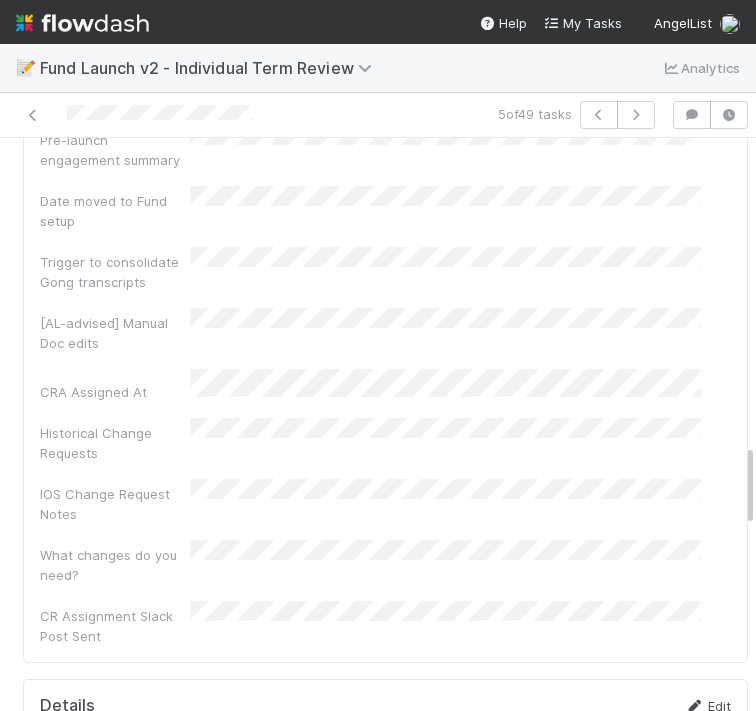 click on "Edit" at bounding box center [707, 706] 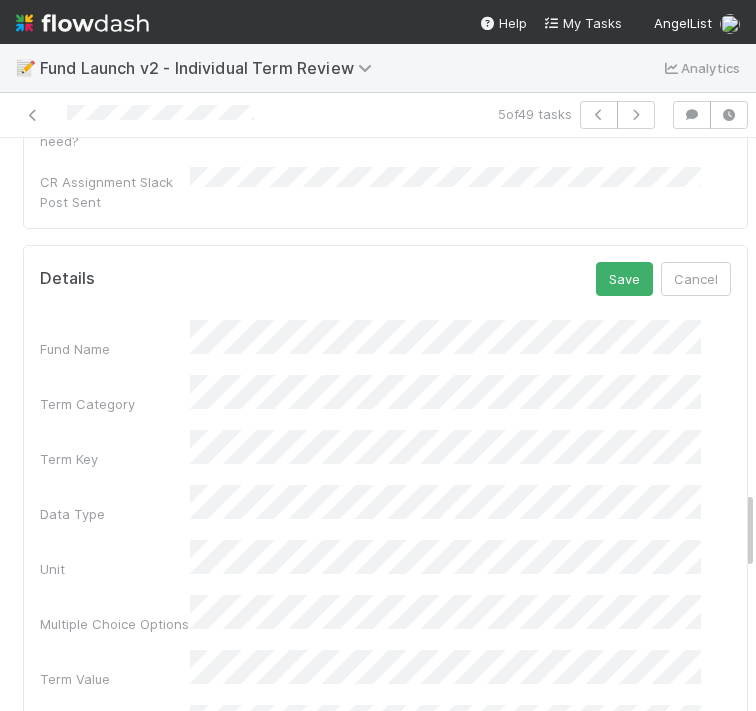 scroll, scrollTop: 2361, scrollLeft: 0, axis: vertical 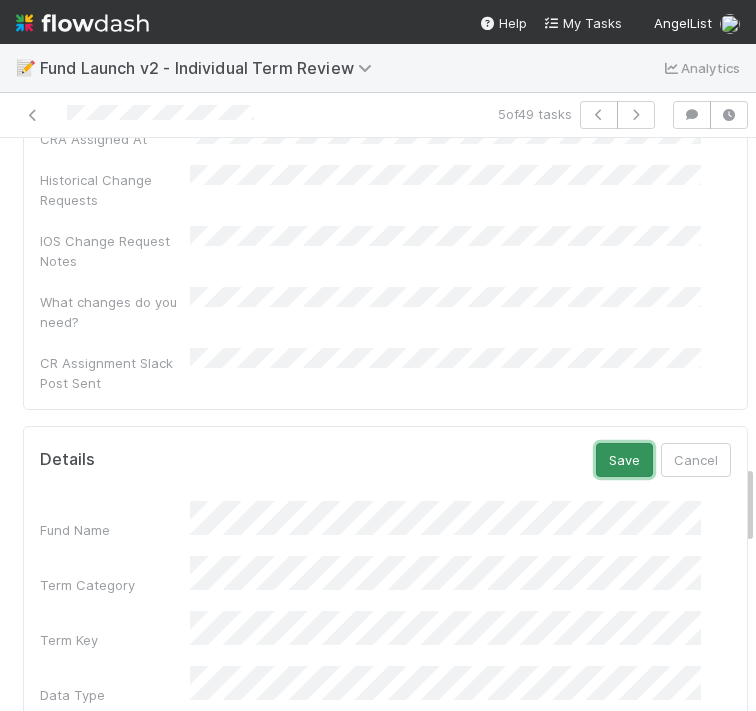 click on "Save" at bounding box center [624, 460] 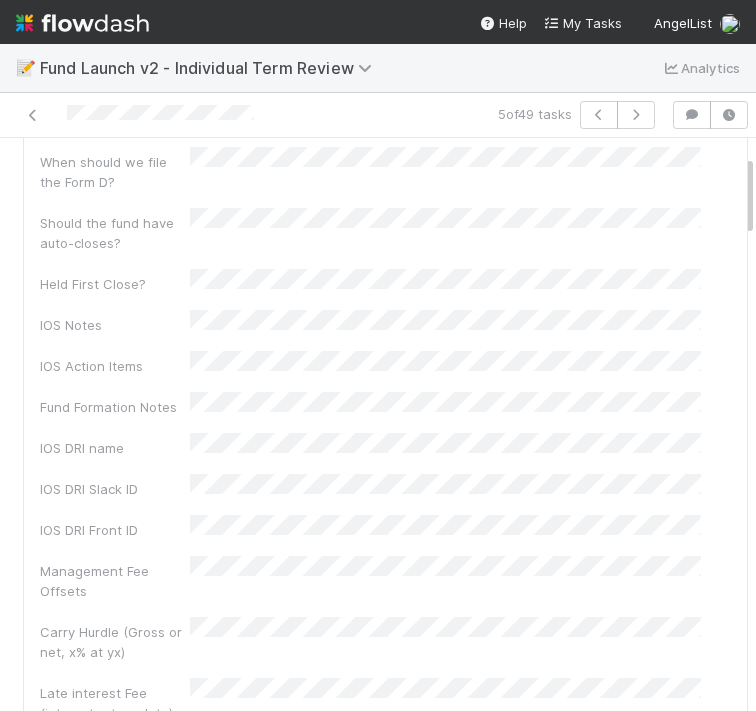 scroll, scrollTop: 0, scrollLeft: 0, axis: both 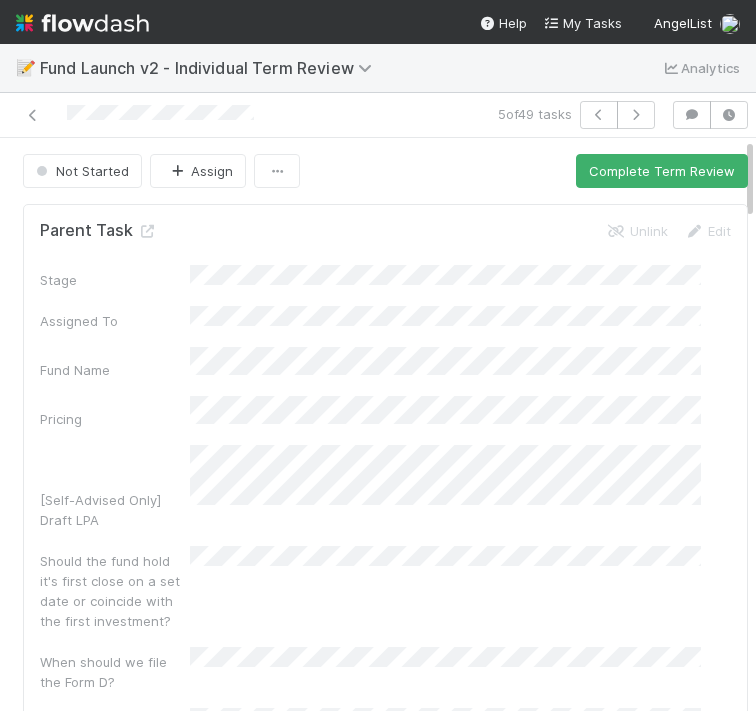 click on "Not Started Assign Complete Term Review Parent Task   Unlink Edit Stage Assigned To Fund Name  Pricing  [Self-Advised Only] Draft LPA  Should the fund hold it's first close on a set date or coincide with the first investment?   When should we file the Form D?   Should the fund have auto-closes?   Held First Close?   IOS Notes  IOS Action Items  Fund Formation Notes  IOS DRI name  IOS DRI Slack ID  IOS DRI Front ID  Management Fee Offsets   Carry Hurdle (Gross or net, x% at yx)  Late interest Fee (interest rate + date)   Audit   Balance Sheet Date of First Required Audit  Investment Period Extension (in months)  Consent Threshold  Things that must be tracked manually  Other Custom Terms  Reporting Method of Distribution  Send recurring reports to GP for review prior to distribution  Fee Waiver Mechanism   Financial Statement Frequency    Financial Statements  Financial Statement Timeline   LPR Comments on Closing Flow  LPR Review of Closing Flow?   MP Comptroller ID  IOS Due Date   Date moved to Fund setup" at bounding box center (385, 2335) 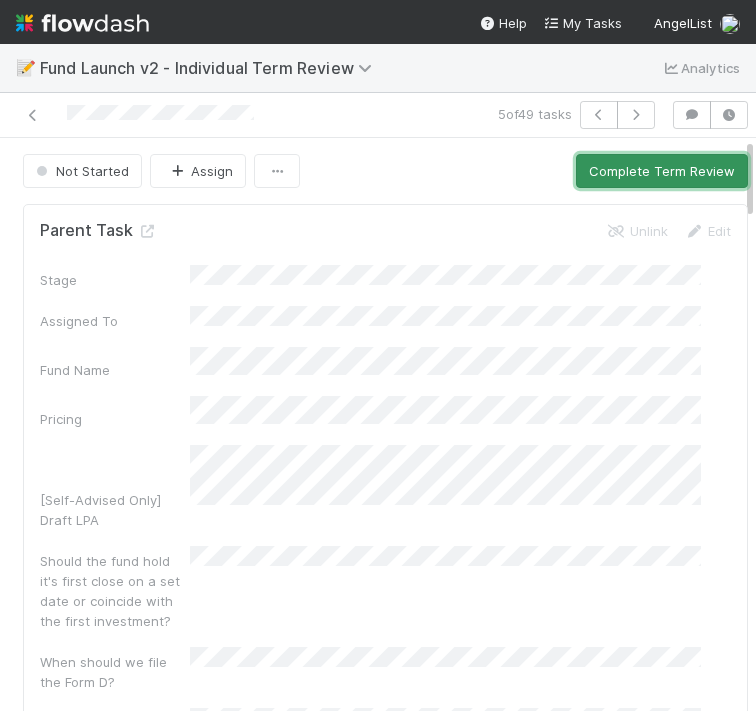 click on "Complete Term Review" at bounding box center (662, 171) 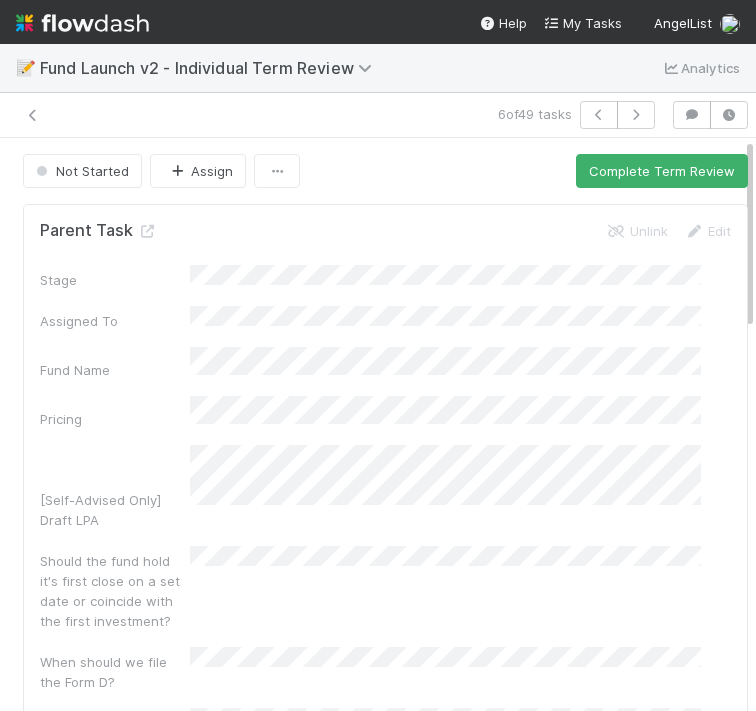 scroll, scrollTop: 0, scrollLeft: 0, axis: both 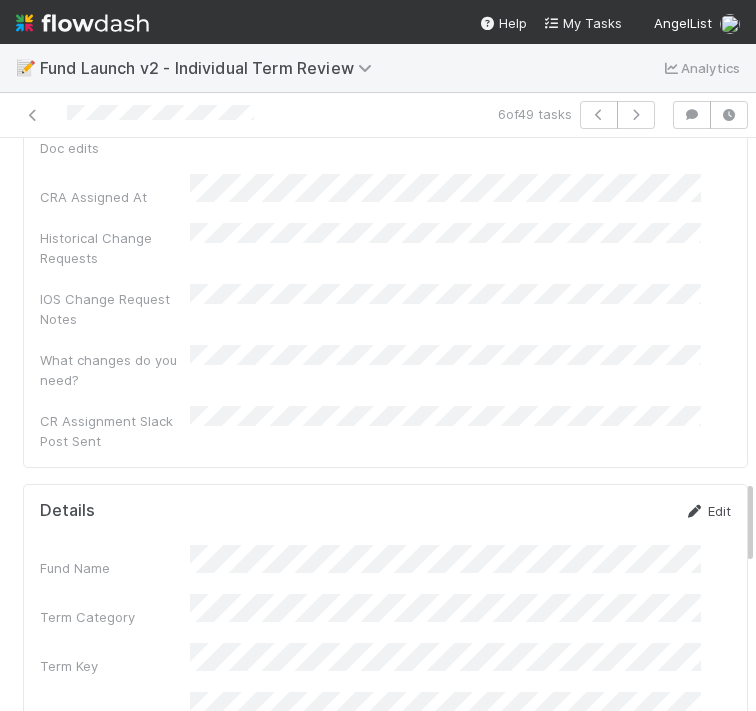 click on "Edit" at bounding box center (707, 511) 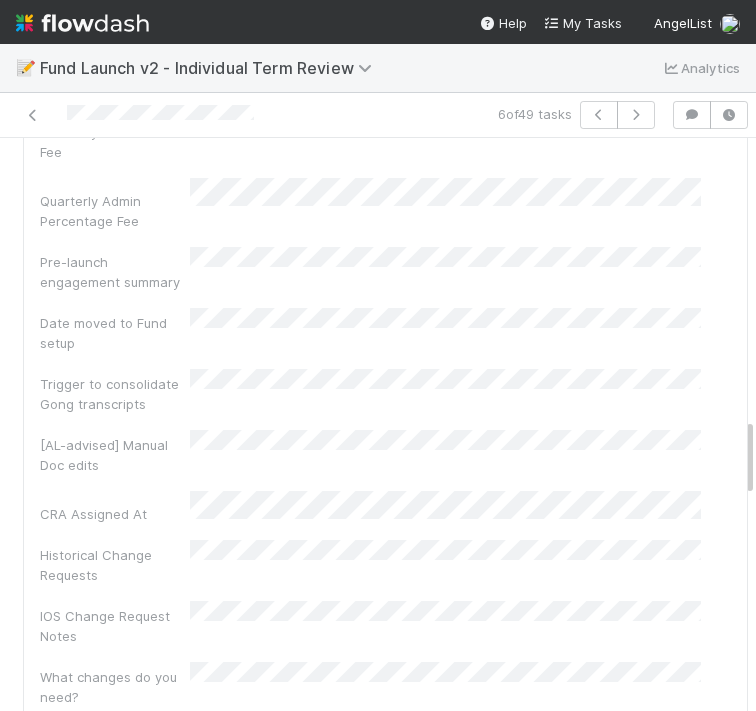 scroll, scrollTop: 2018, scrollLeft: 0, axis: vertical 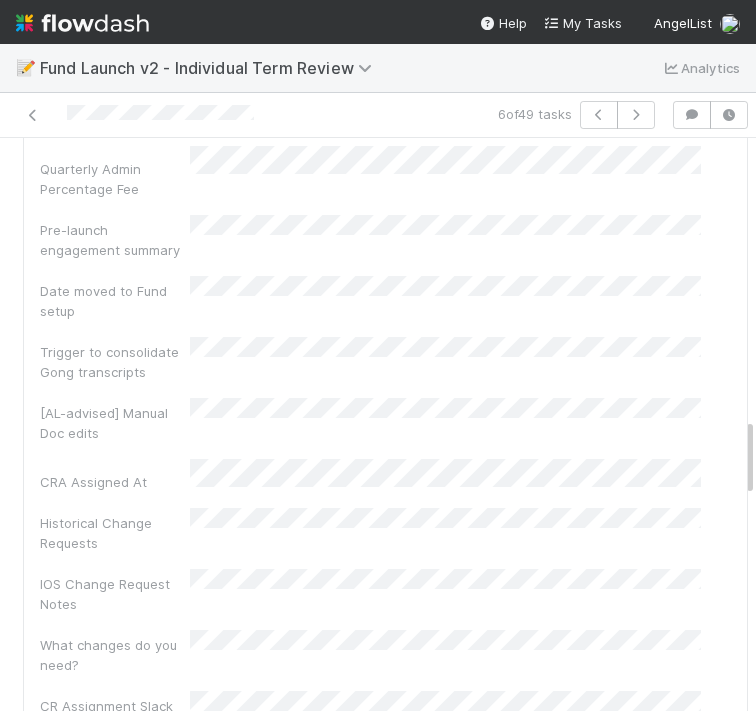 click on "Save" at bounding box center (624, 803) 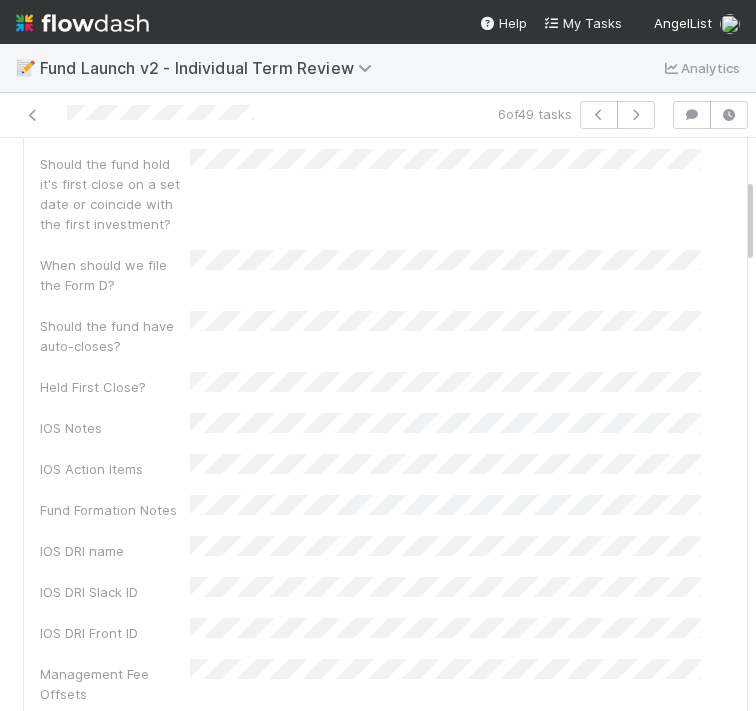 scroll, scrollTop: 0, scrollLeft: 0, axis: both 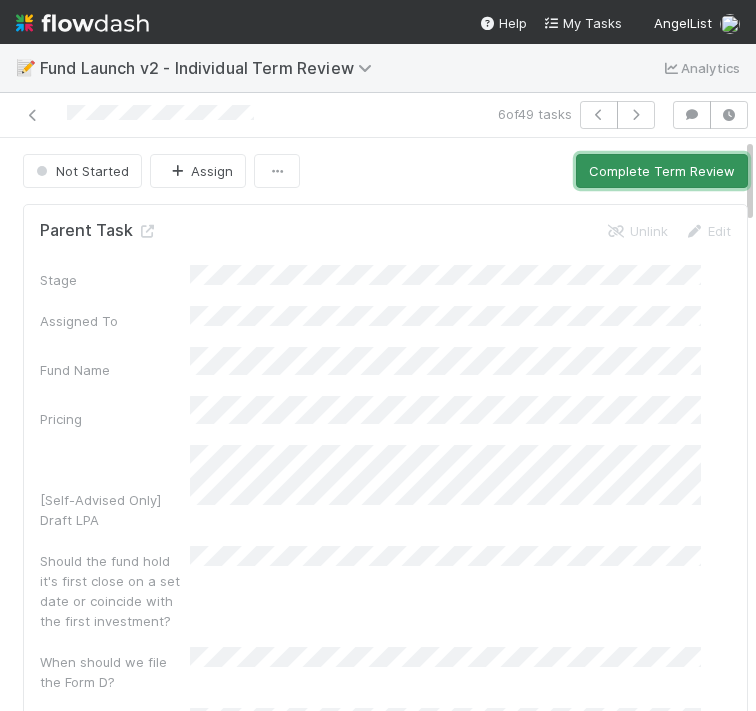 click on "Complete Term Review" at bounding box center (662, 171) 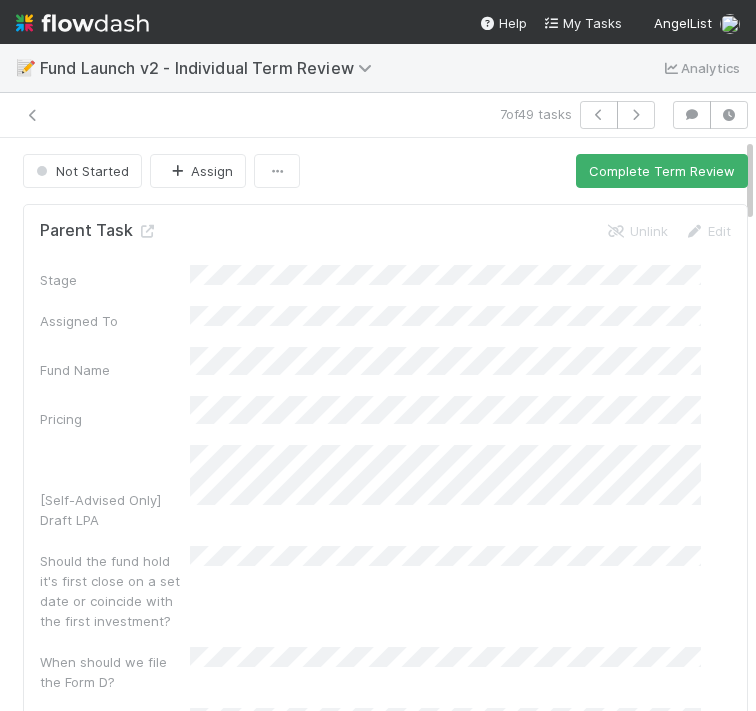 scroll, scrollTop: 0, scrollLeft: 0, axis: both 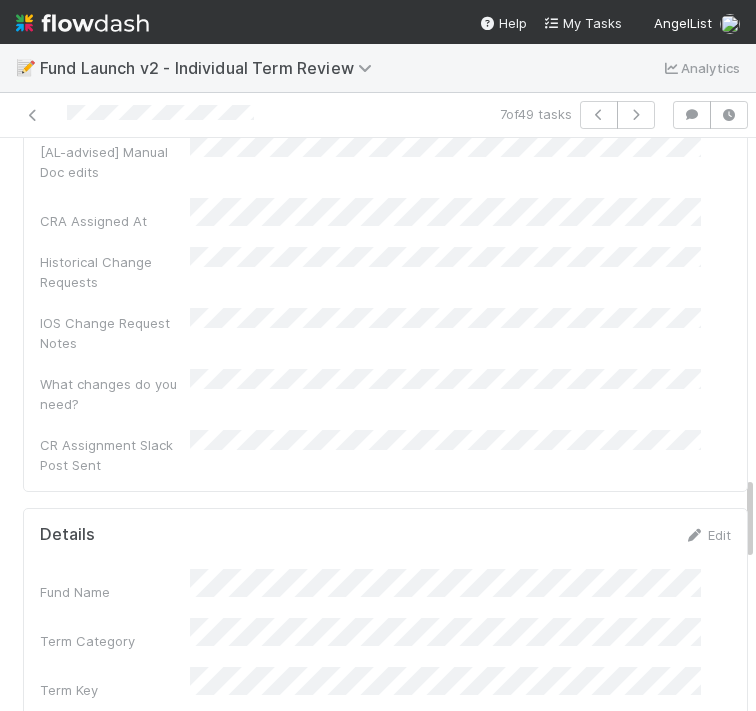 click on "Edit" at bounding box center [707, 535] 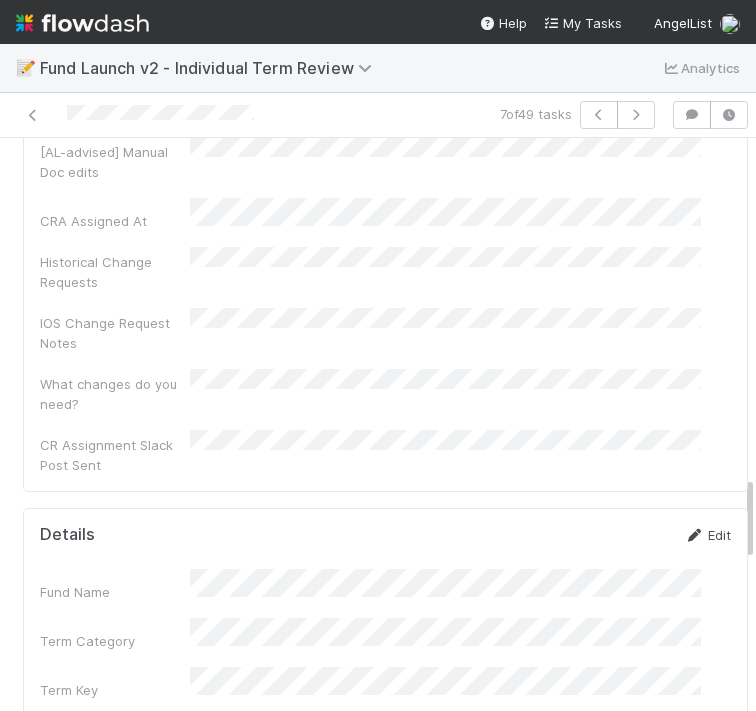 click on "Edit" at bounding box center [707, 535] 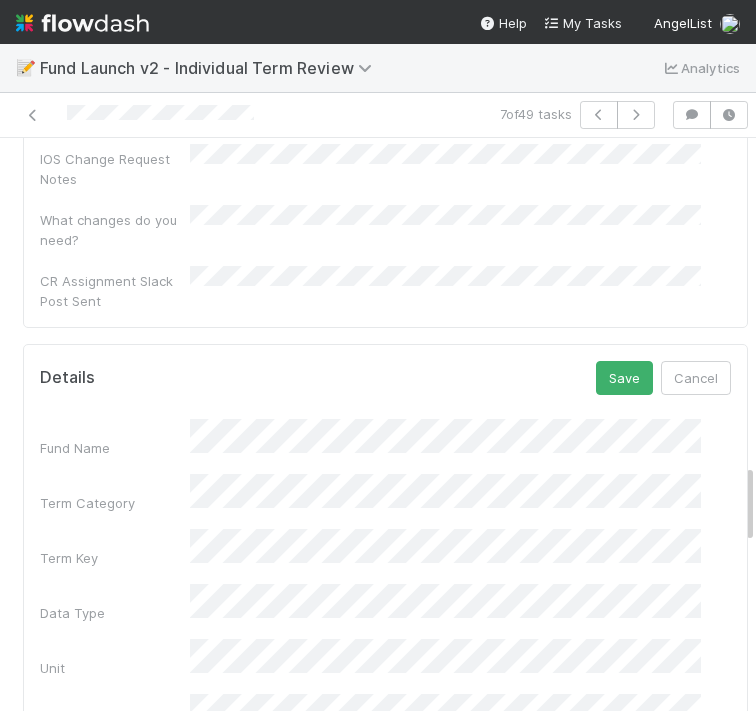 scroll, scrollTop: 2351, scrollLeft: 0, axis: vertical 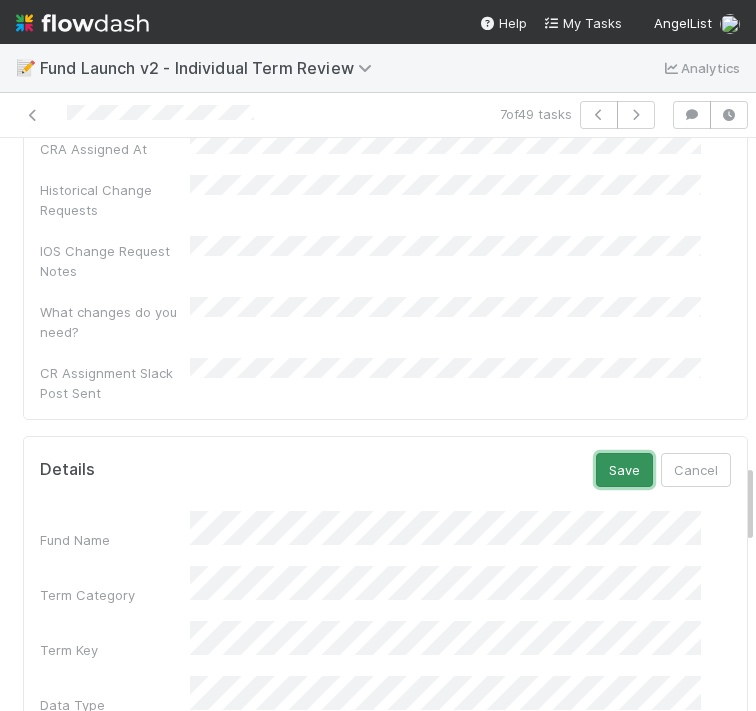 click on "Save" at bounding box center [624, 470] 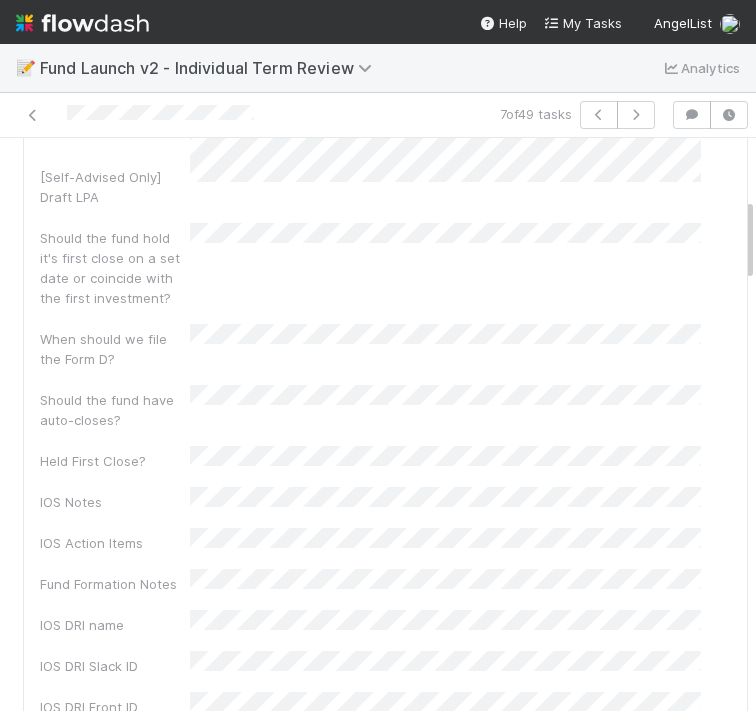 scroll, scrollTop: 0, scrollLeft: 0, axis: both 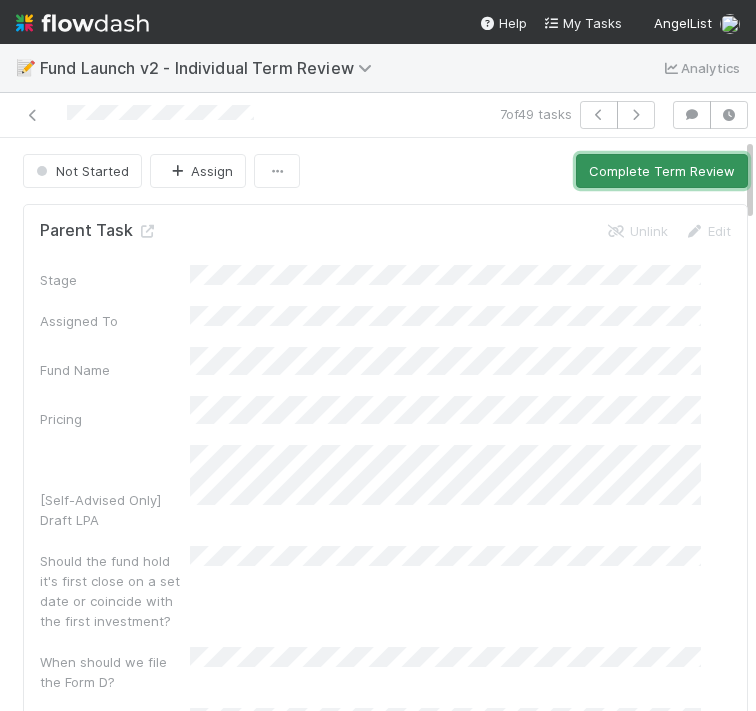 click on "Complete Term Review" at bounding box center [662, 171] 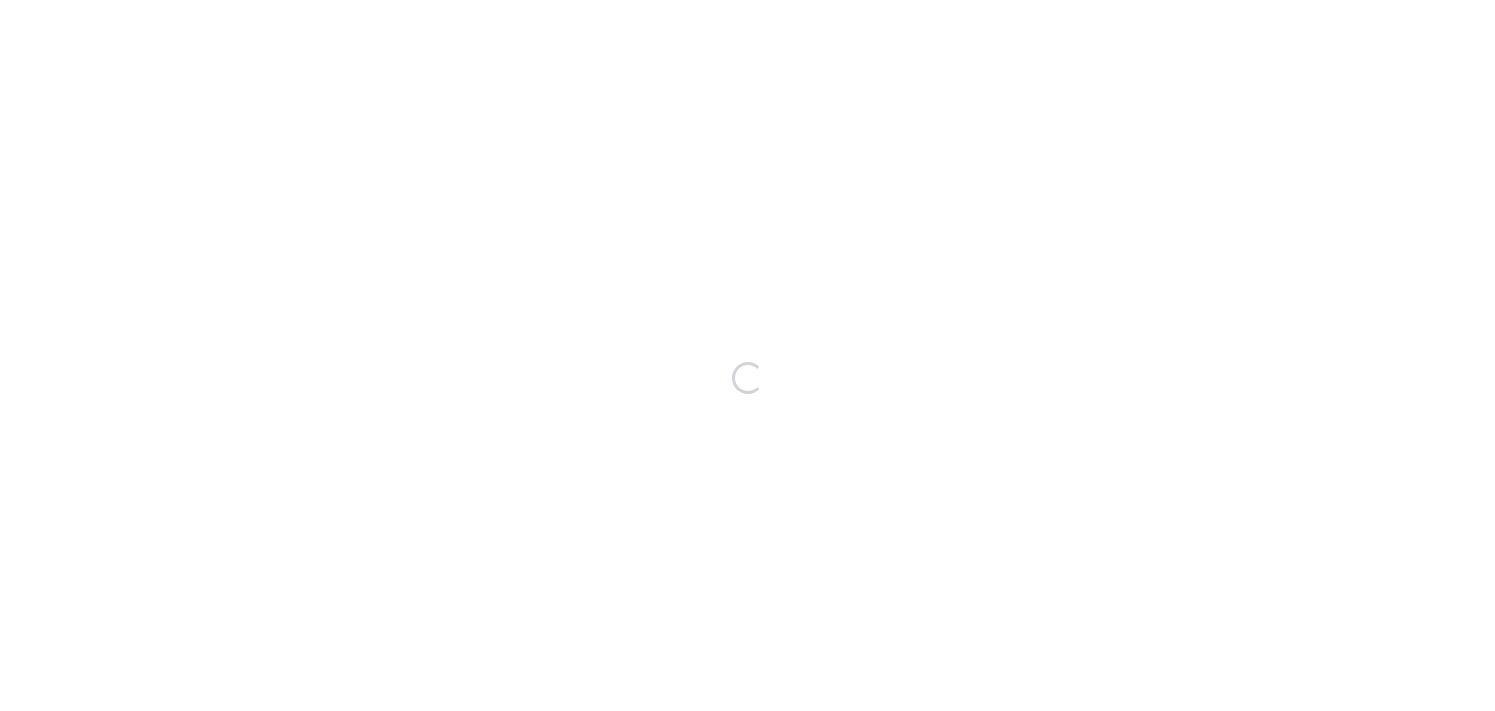 scroll, scrollTop: 0, scrollLeft: 0, axis: both 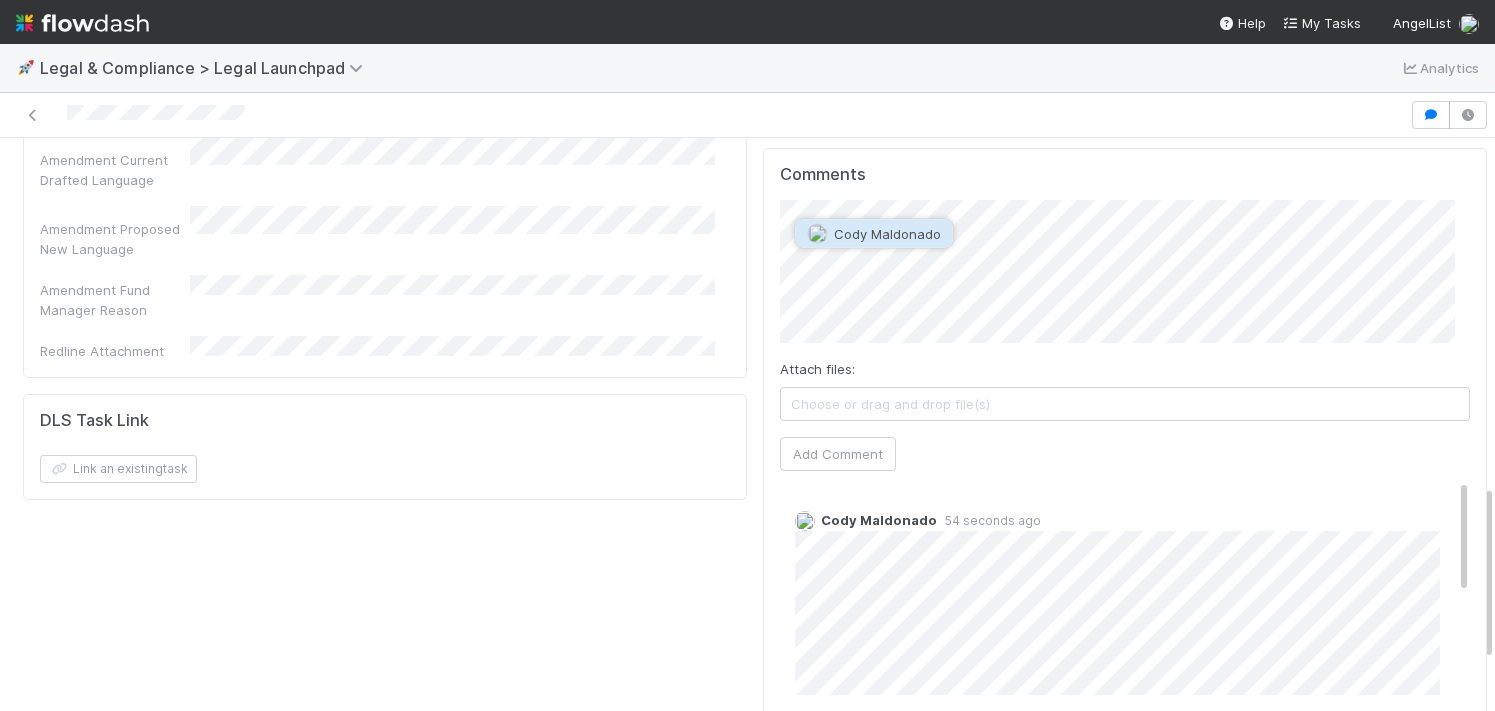 click on "Cody Maldonado" at bounding box center (887, 234) 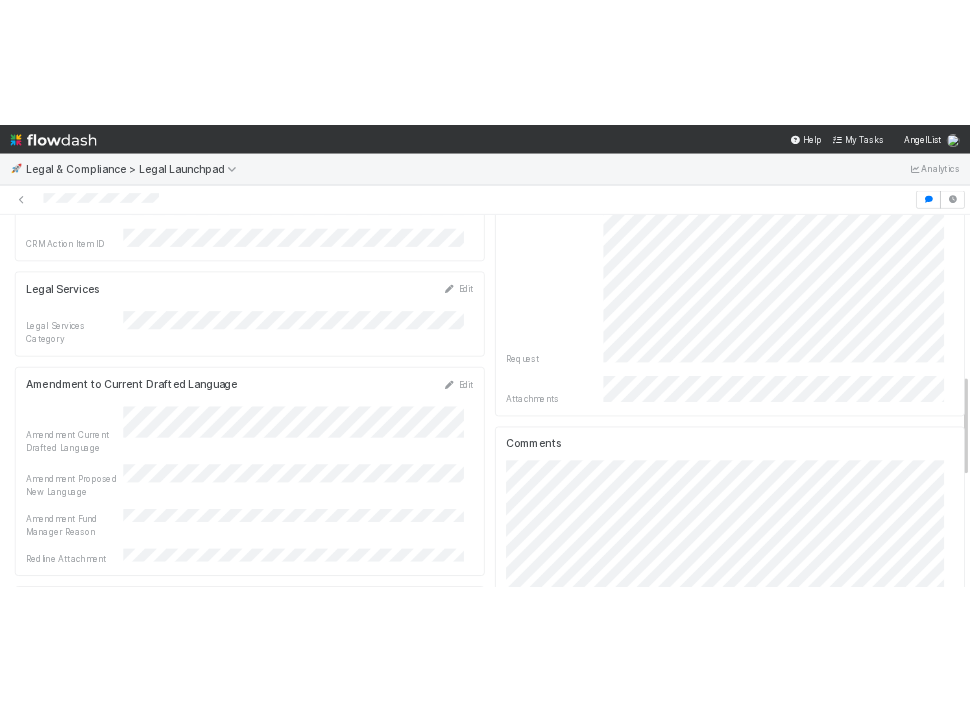 scroll, scrollTop: 887, scrollLeft: 0, axis: vertical 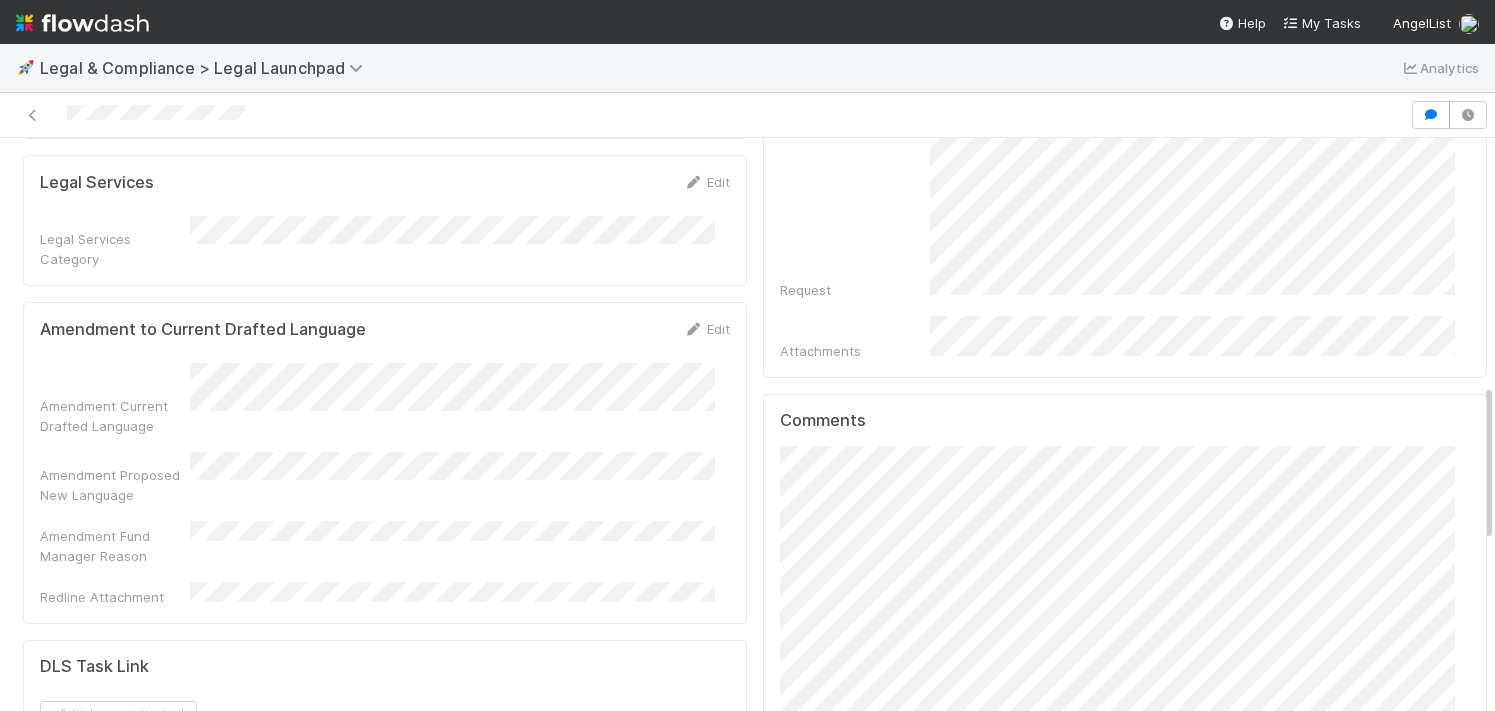 click on "Comments Attach files: Choose or drag and drop file(s) Add Comment [FIRST] [LAST] 54 seconds ago   [FIRST] [LAST] 18 hours ago    (edited) Edit Delete [FIRST] [LAST] 1 day ago   [FIRST] [LAST] 5 days ago   Edit Delete [FIRST] [LAST] 5 days ago   Edit Delete" at bounding box center [1125, 868] 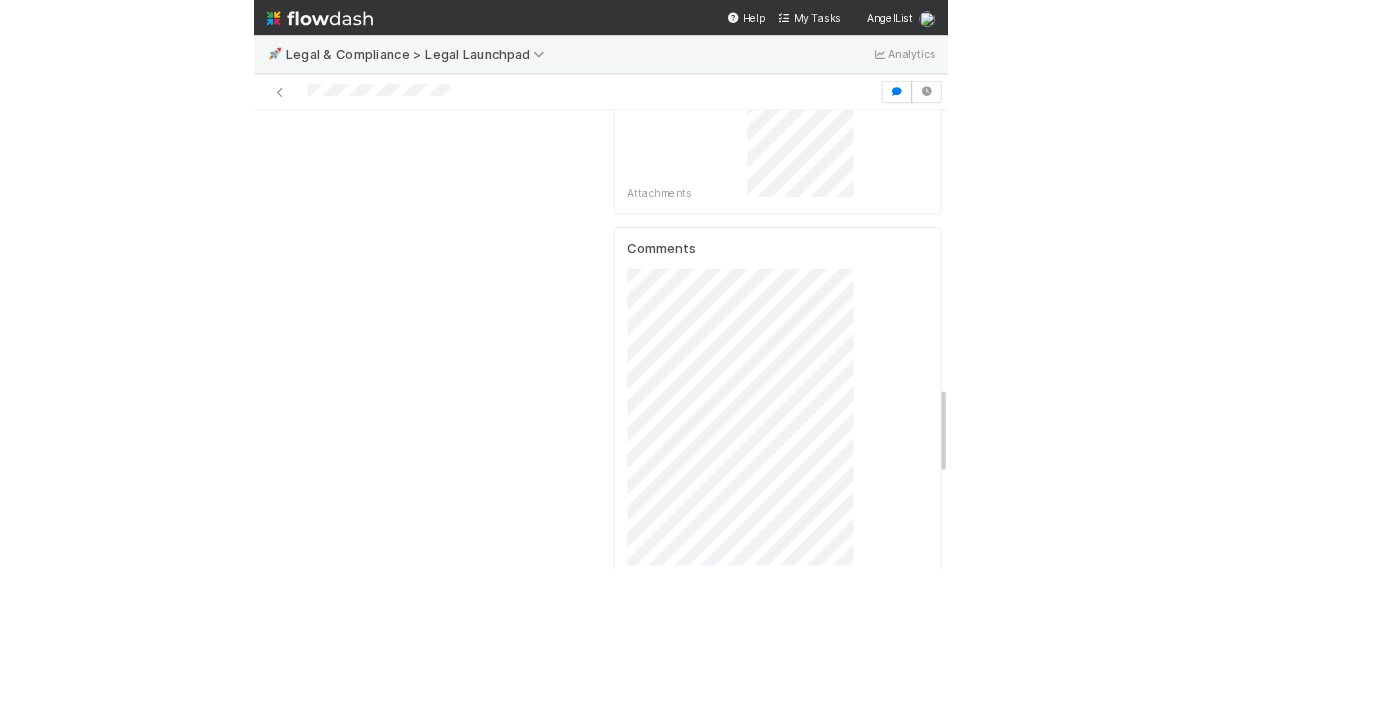 scroll, scrollTop: 887, scrollLeft: 0, axis: vertical 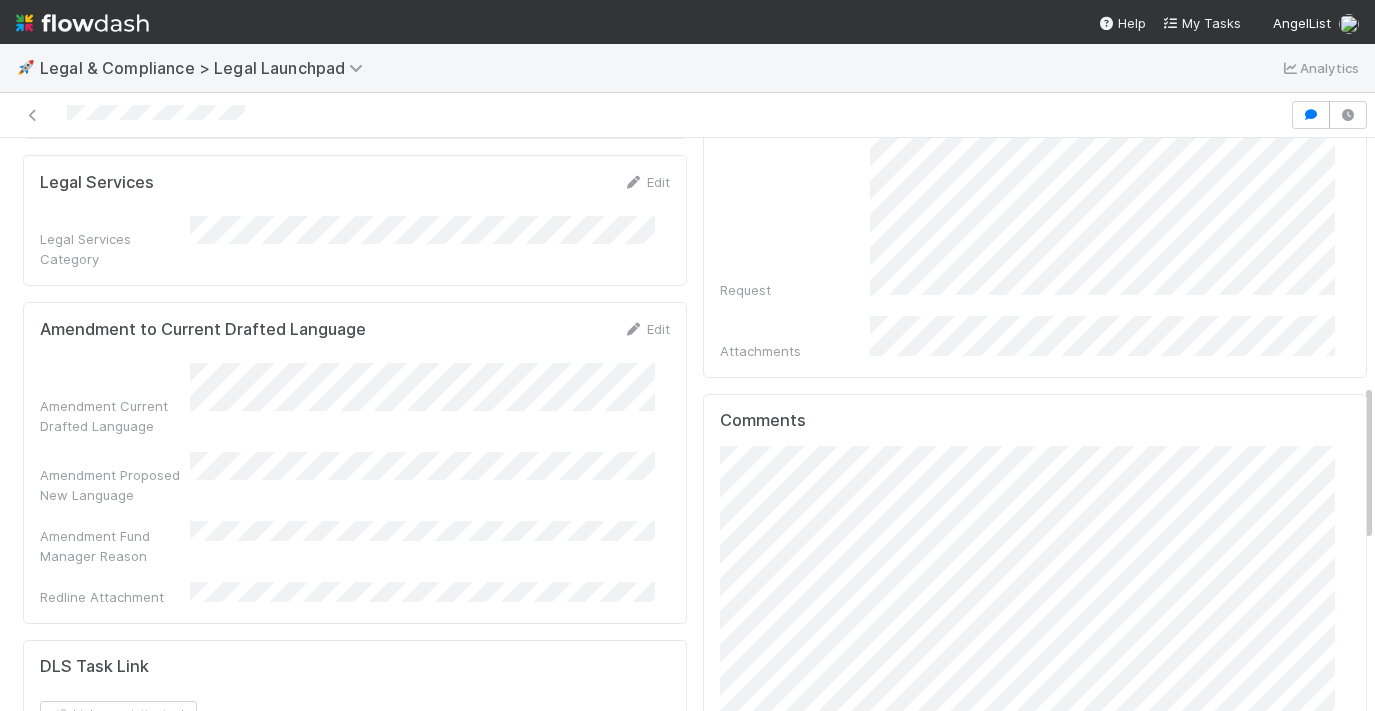 click on "Comments Attach files: Choose or drag and drop file(s) Add Comment [FIRST] [LAST] 9 minutes ago   [FIRST] [LAST] 18 hours ago    (edited) Edit Delete [FIRST] [LAST] 1 day ago   [FIRST] [LAST] 5 days ago   Edit Delete [FIRST] [LAST] 5 days ago   Edit Delete" at bounding box center (1035, 868) 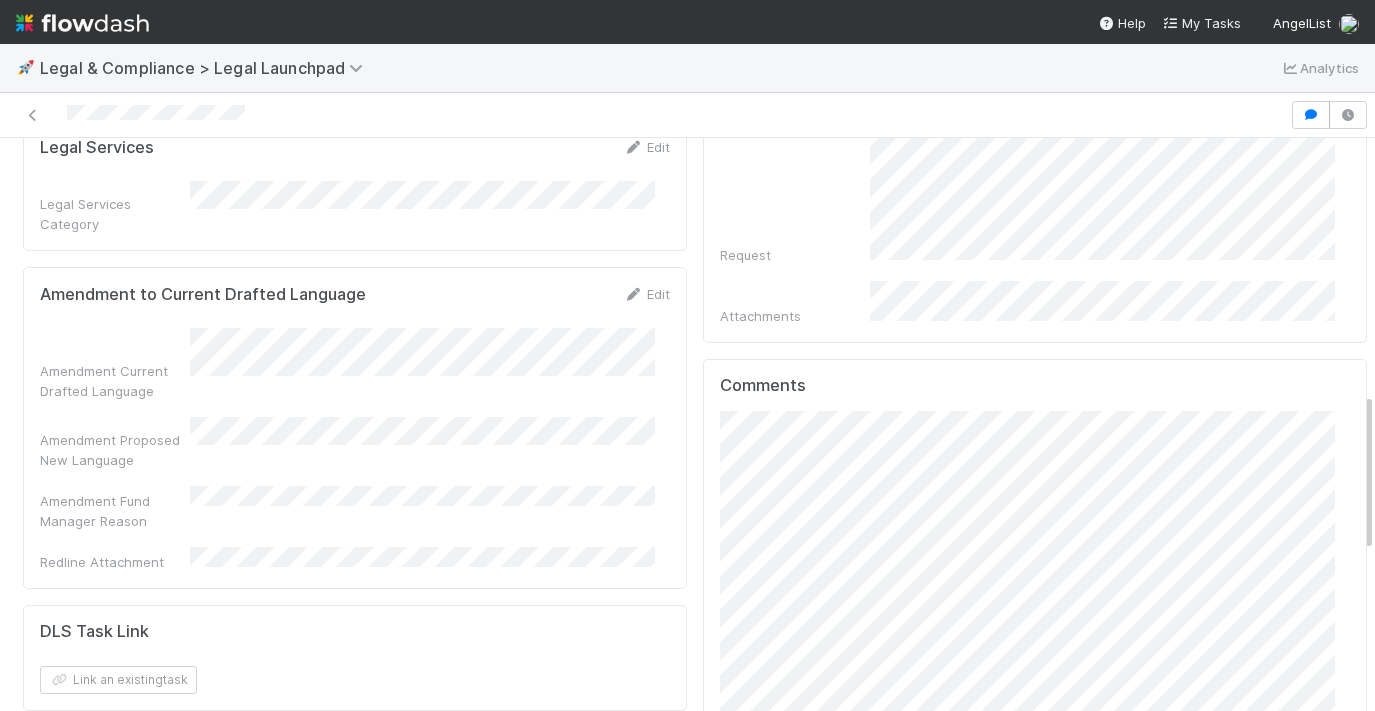 click on "Comments Attach files: Choose or drag and drop file(s) Add Comment [FIRST] [LAST] 9 minutes ago   [FIRST] [LAST] 18 hours ago    (edited) Edit Delete [FIRST] [LAST] 1 day ago   [FIRST] [LAST] 5 days ago   Edit Delete [FIRST] [LAST] 5 days ago   Edit Delete" at bounding box center [1035, 833] 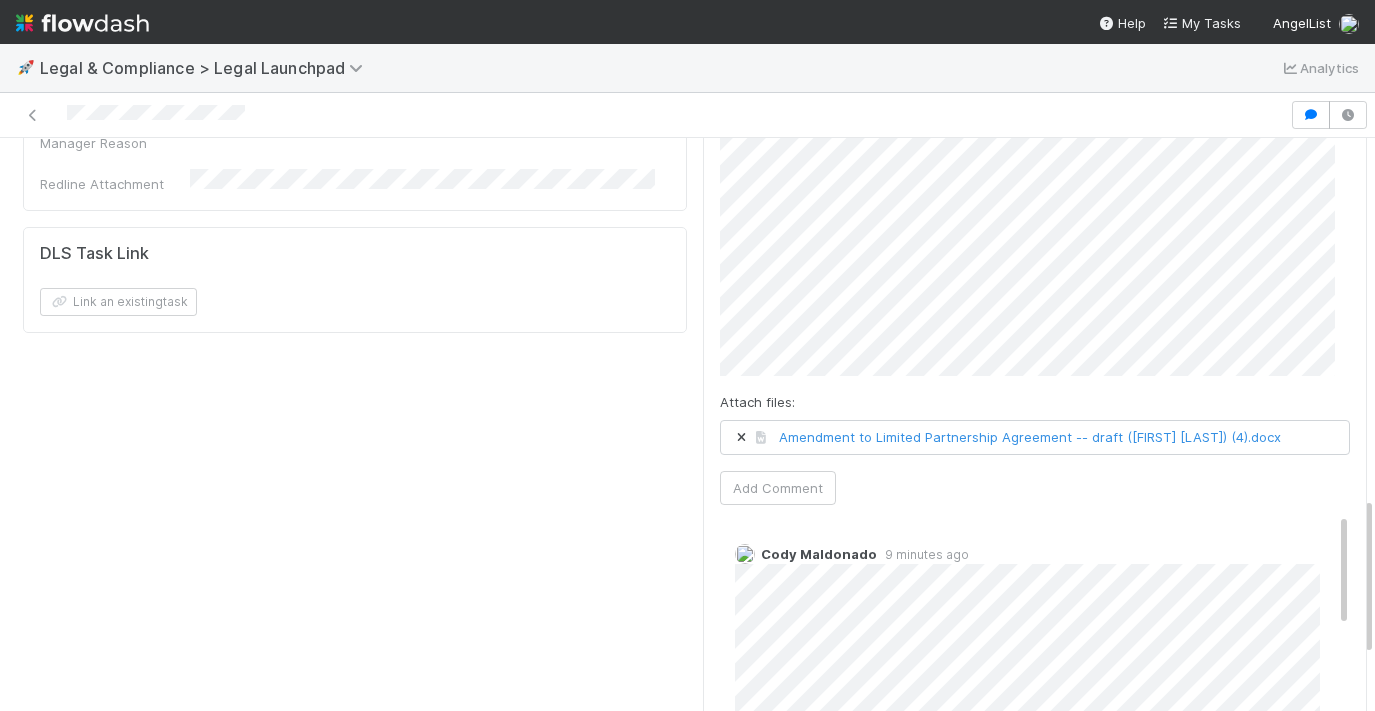 scroll, scrollTop: 1298, scrollLeft: 0, axis: vertical 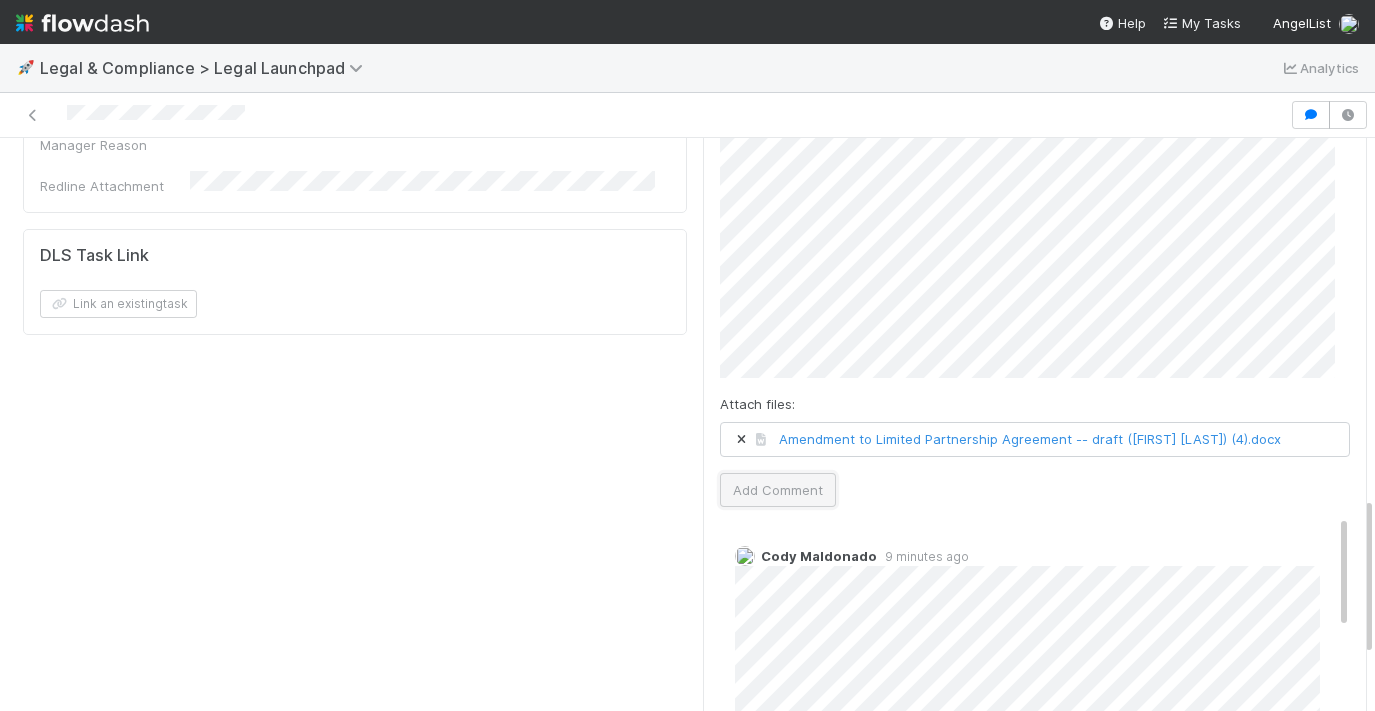 click on "Add Comment" at bounding box center [778, 490] 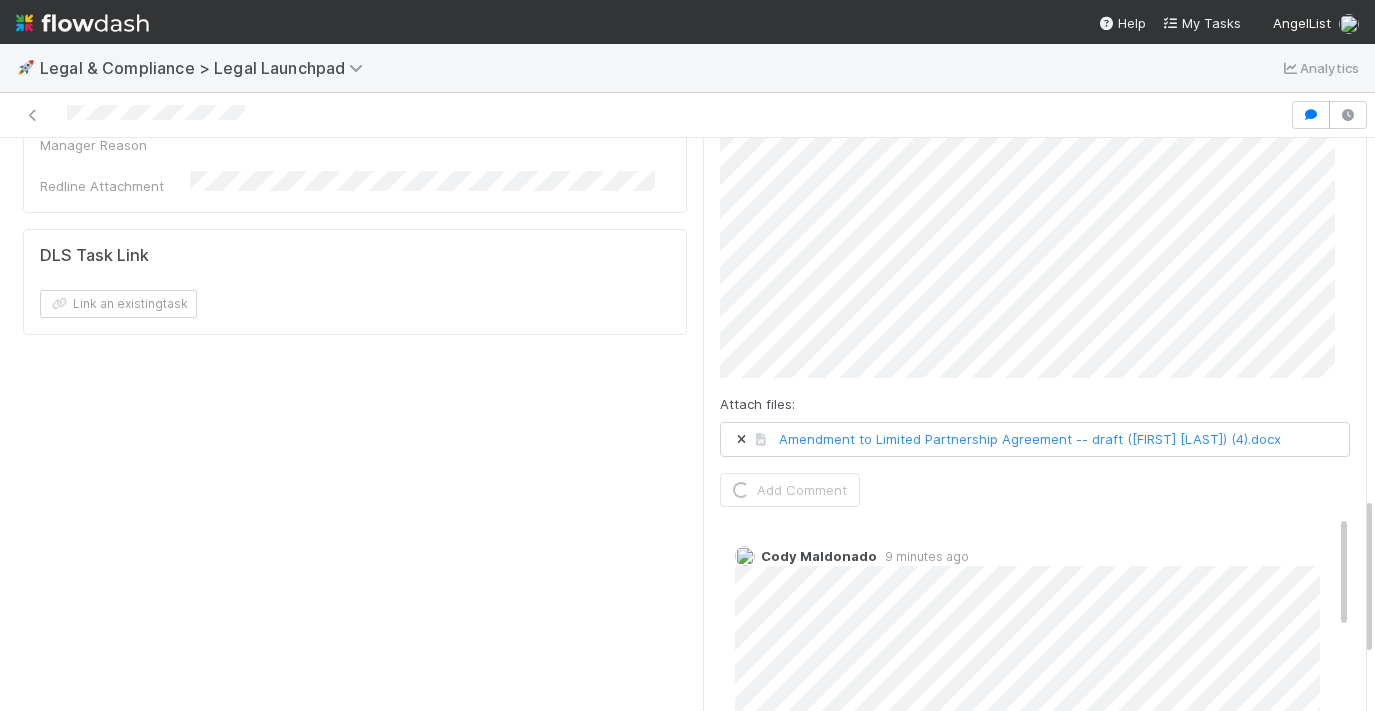 scroll, scrollTop: 1297, scrollLeft: 0, axis: vertical 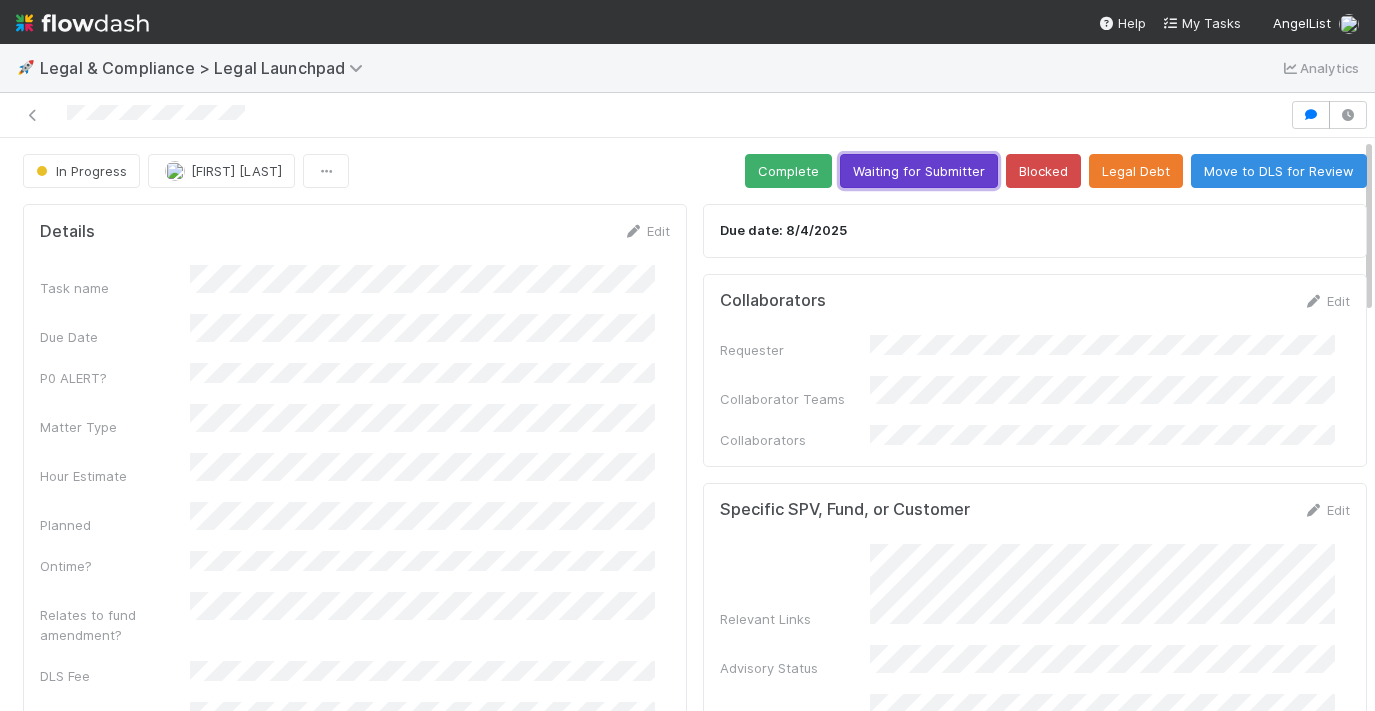 click on "Waiting for Submitter" at bounding box center [919, 171] 